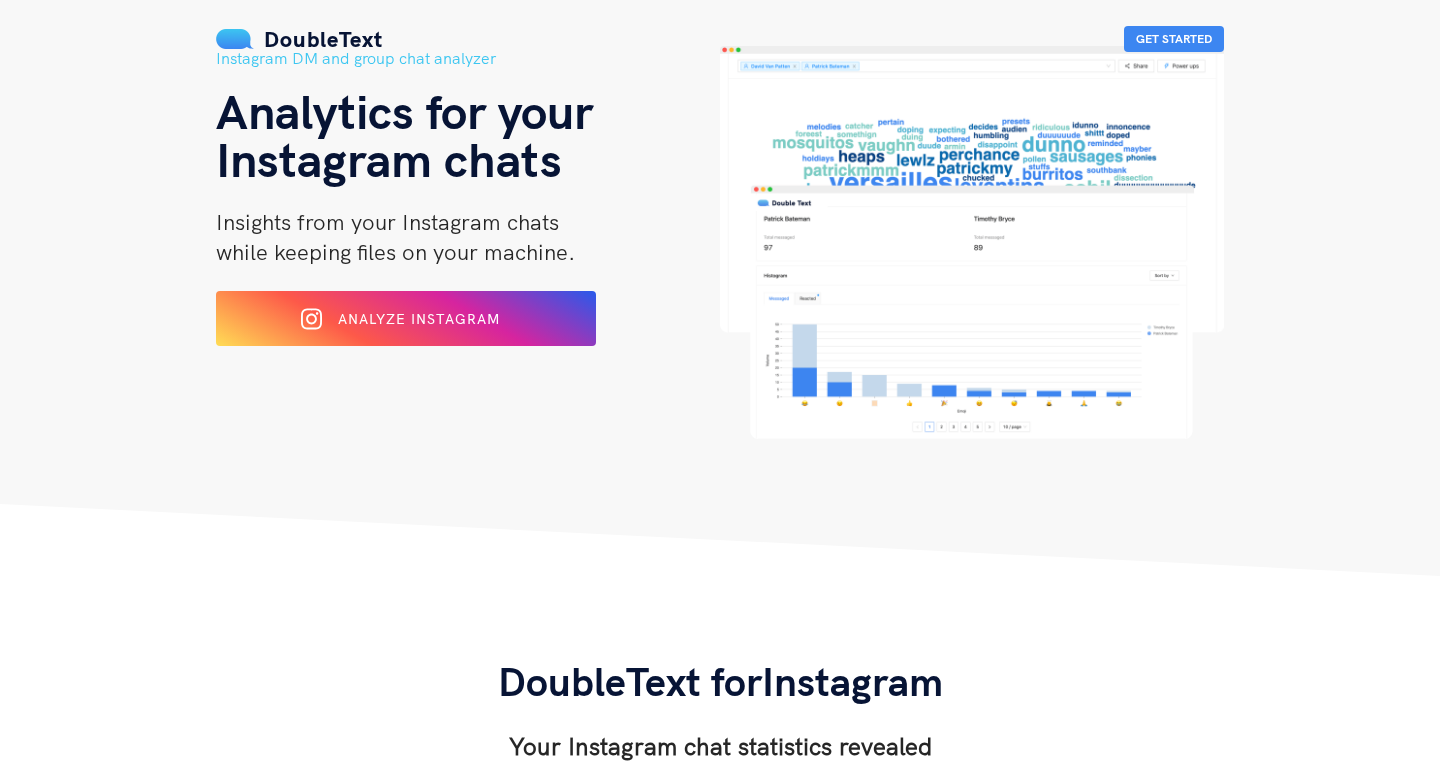 scroll, scrollTop: 0, scrollLeft: 0, axis: both 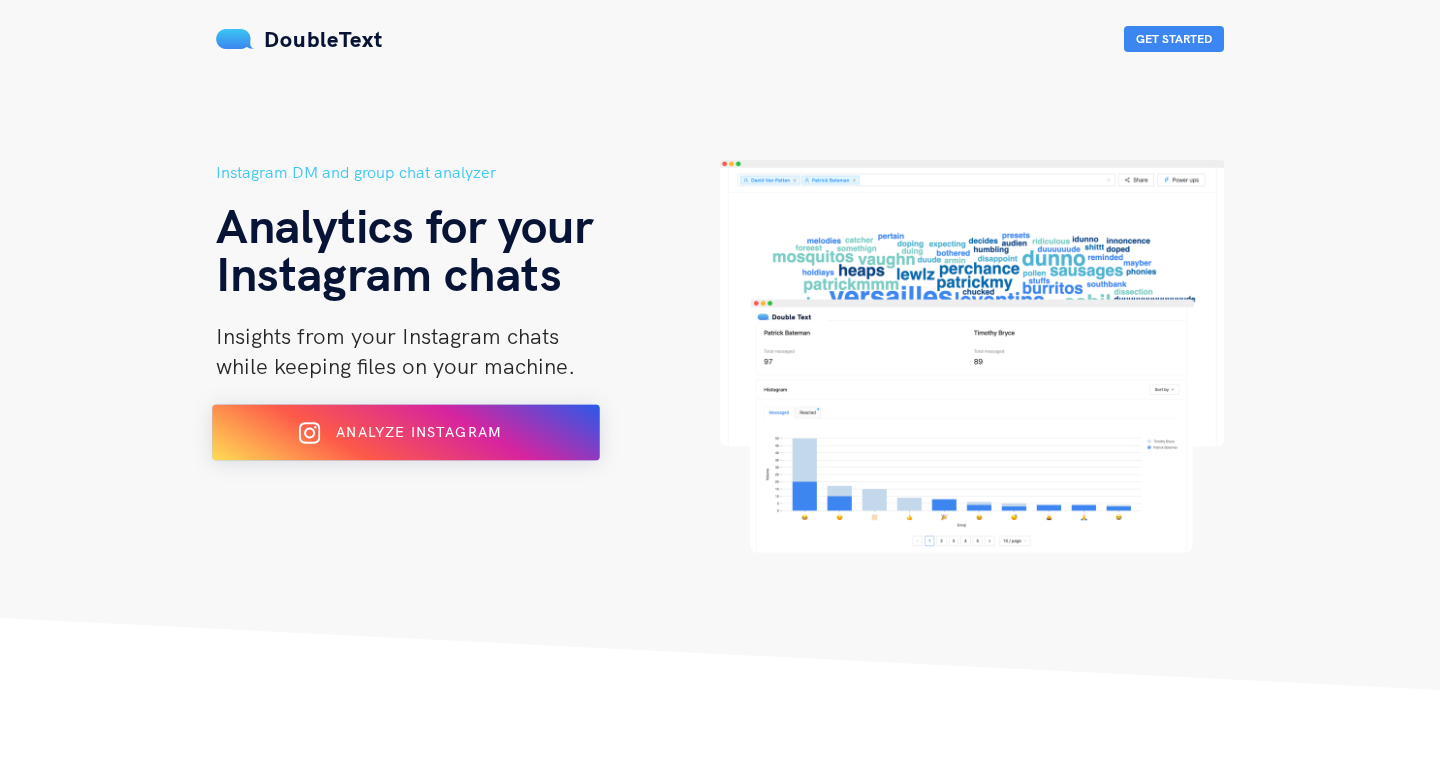click on "Analyze Instagram" at bounding box center (406, 433) 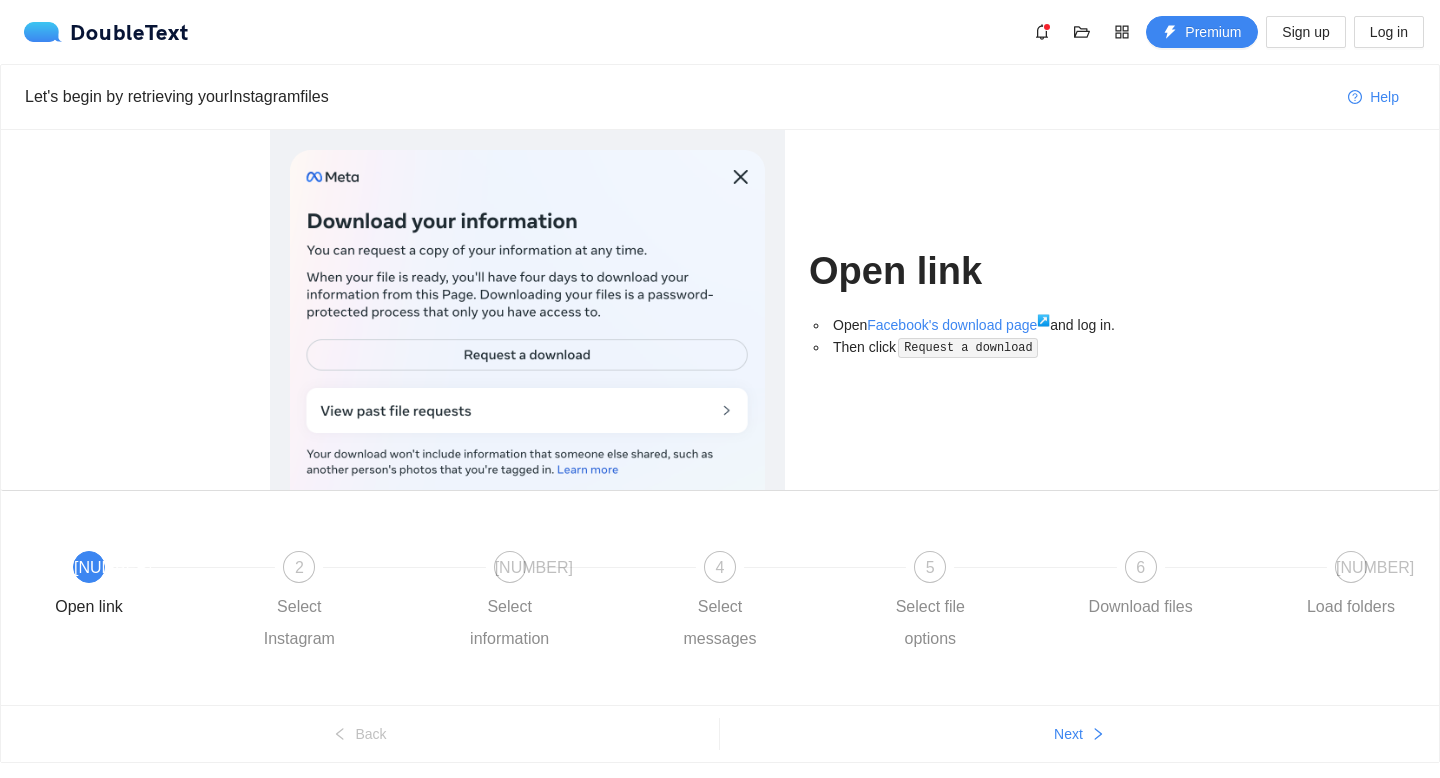 scroll, scrollTop: 0, scrollLeft: 0, axis: both 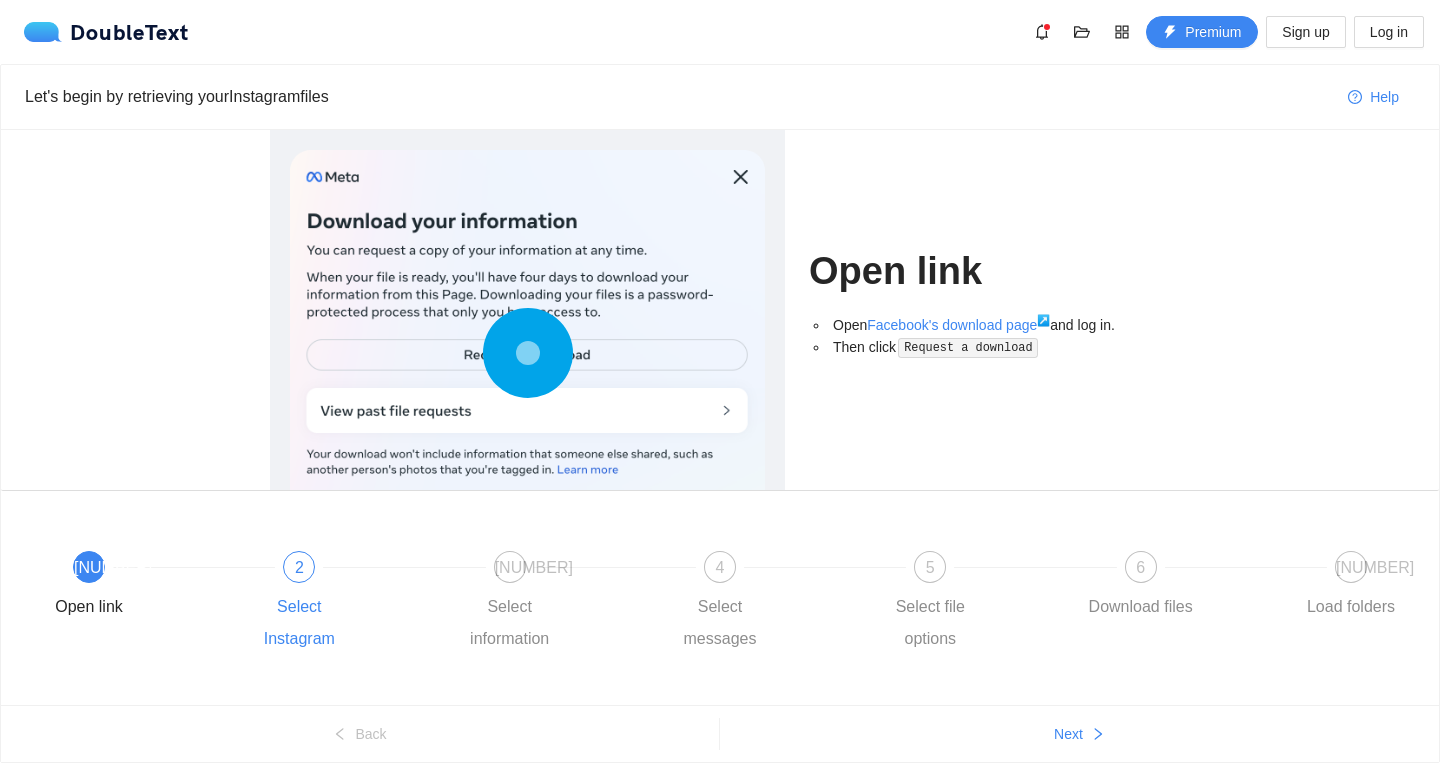 click at bounding box center (404, 567) 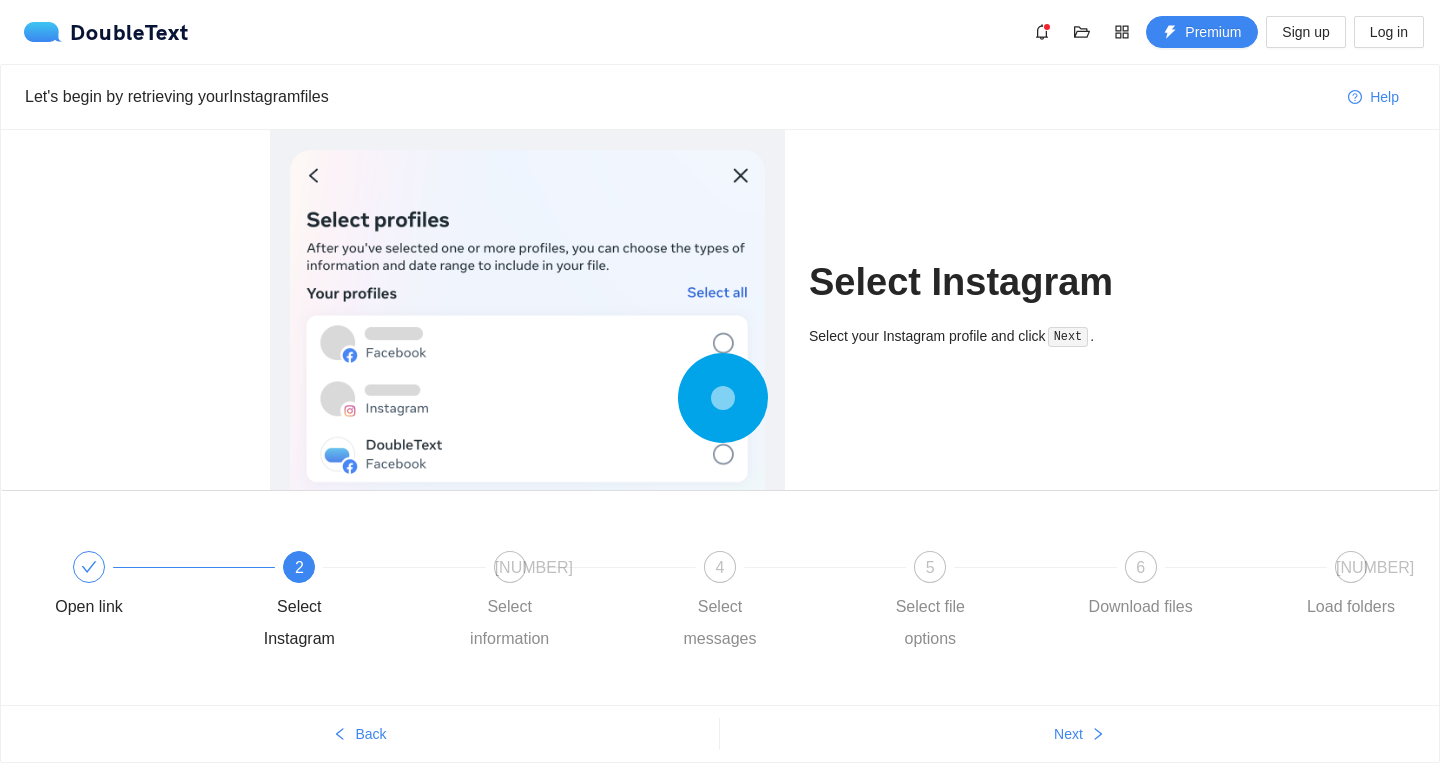 scroll, scrollTop: 10, scrollLeft: 0, axis: vertical 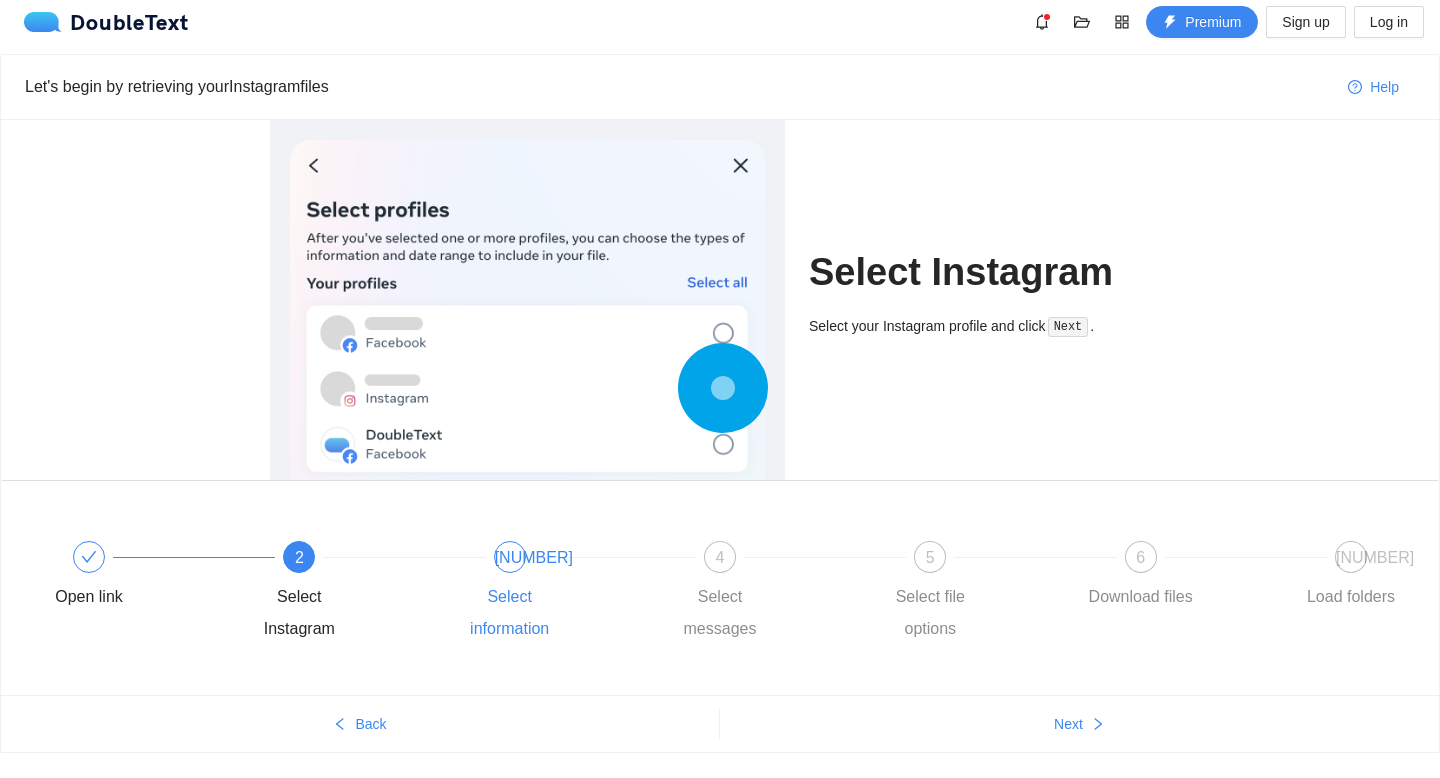 click on "[NUMBER]" at bounding box center [510, 557] 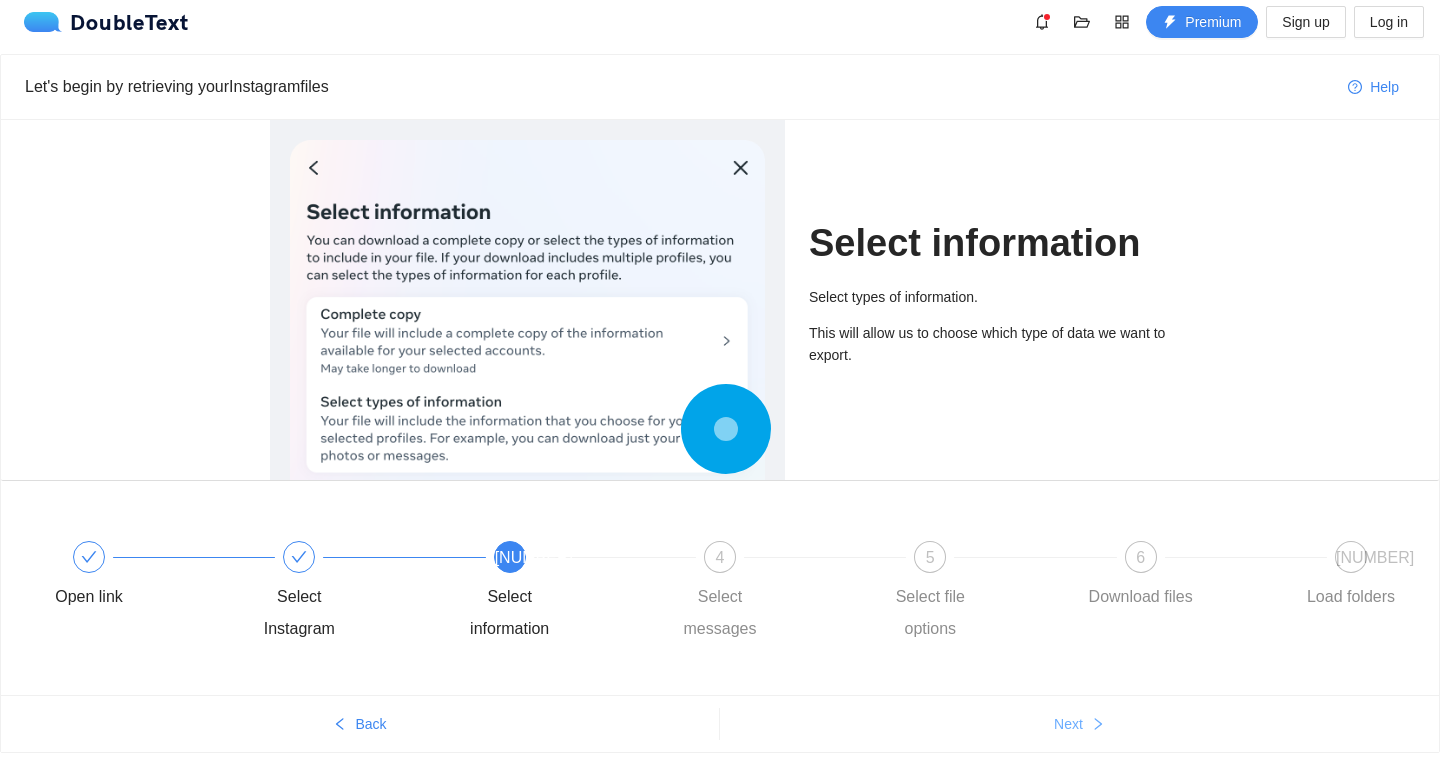click on "Next" at bounding box center (1079, 724) 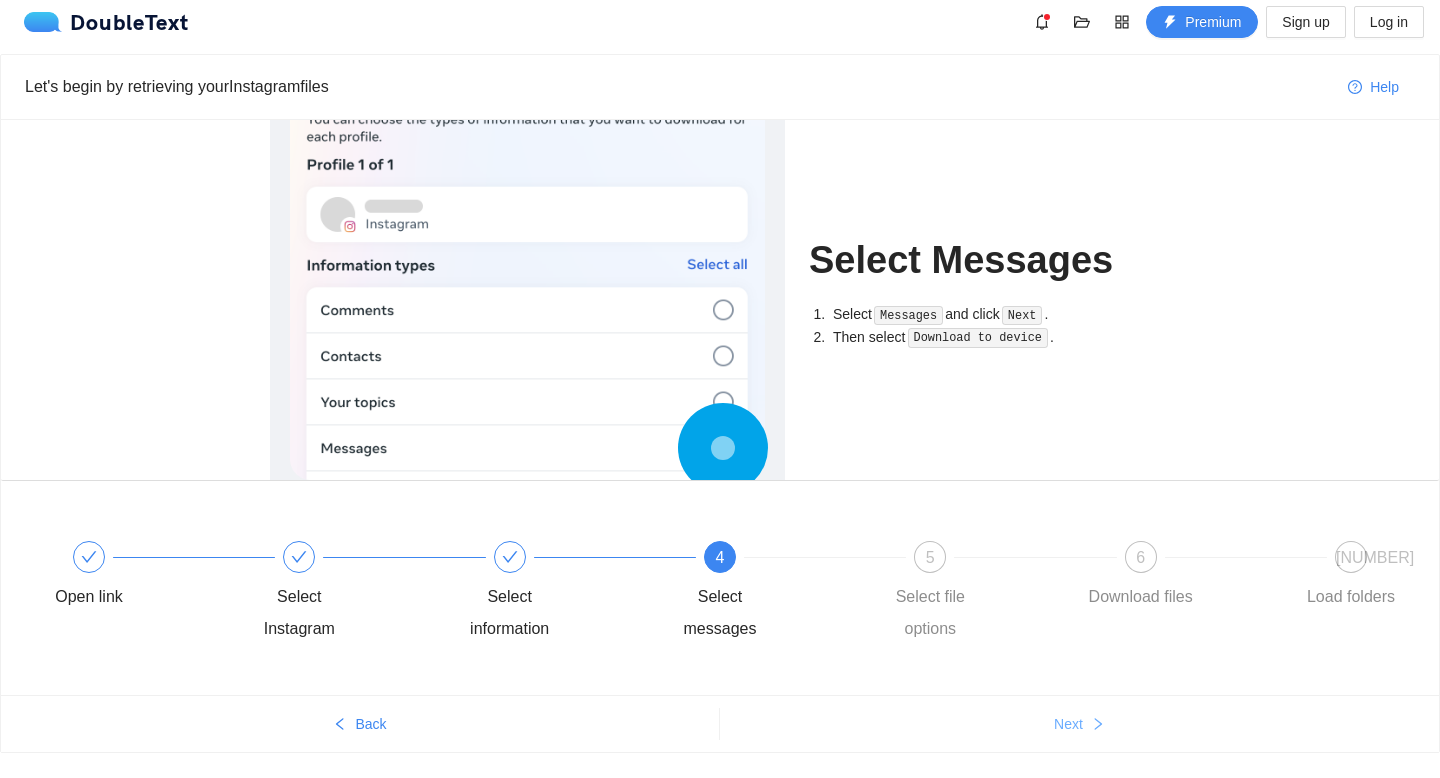 click on "Next" at bounding box center [1079, 724] 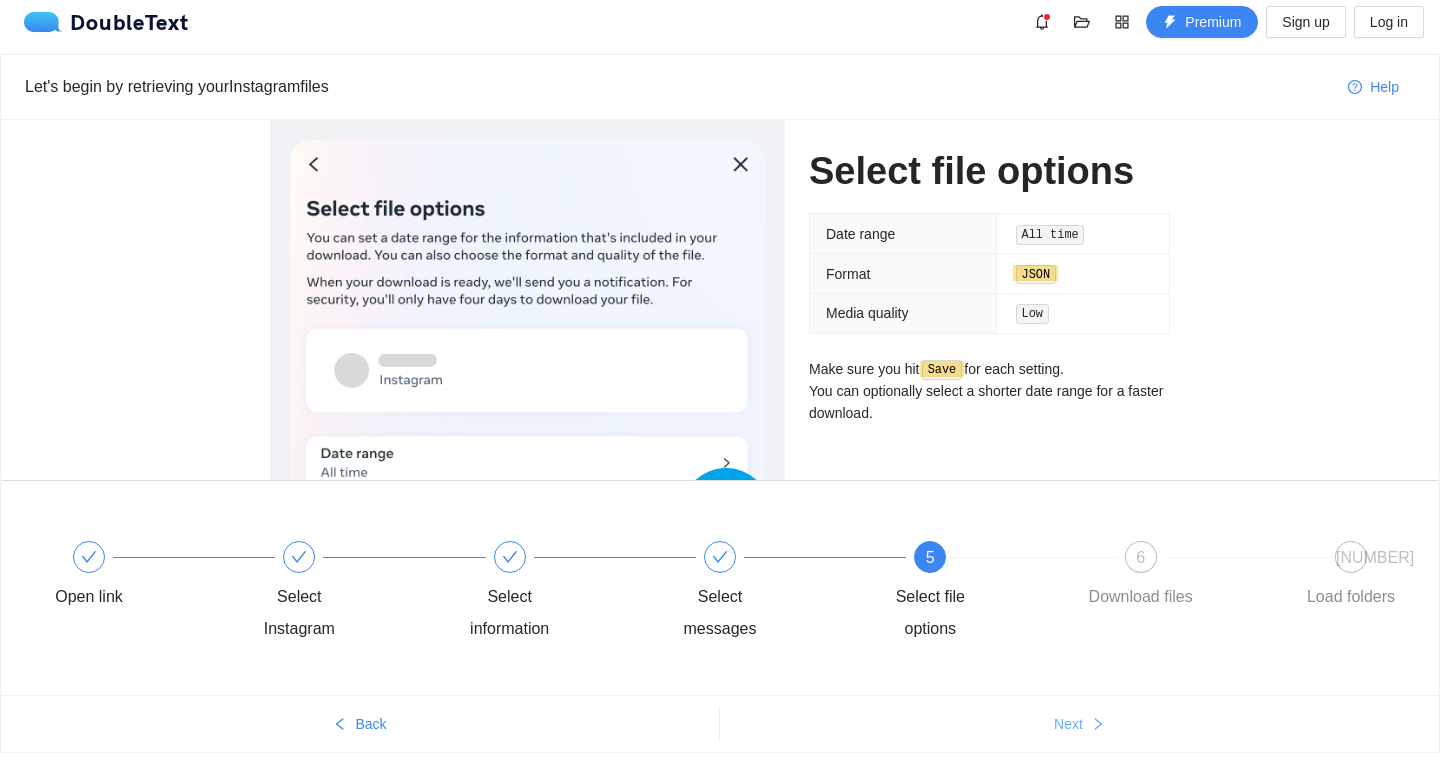 click on "Next" at bounding box center [1079, 724] 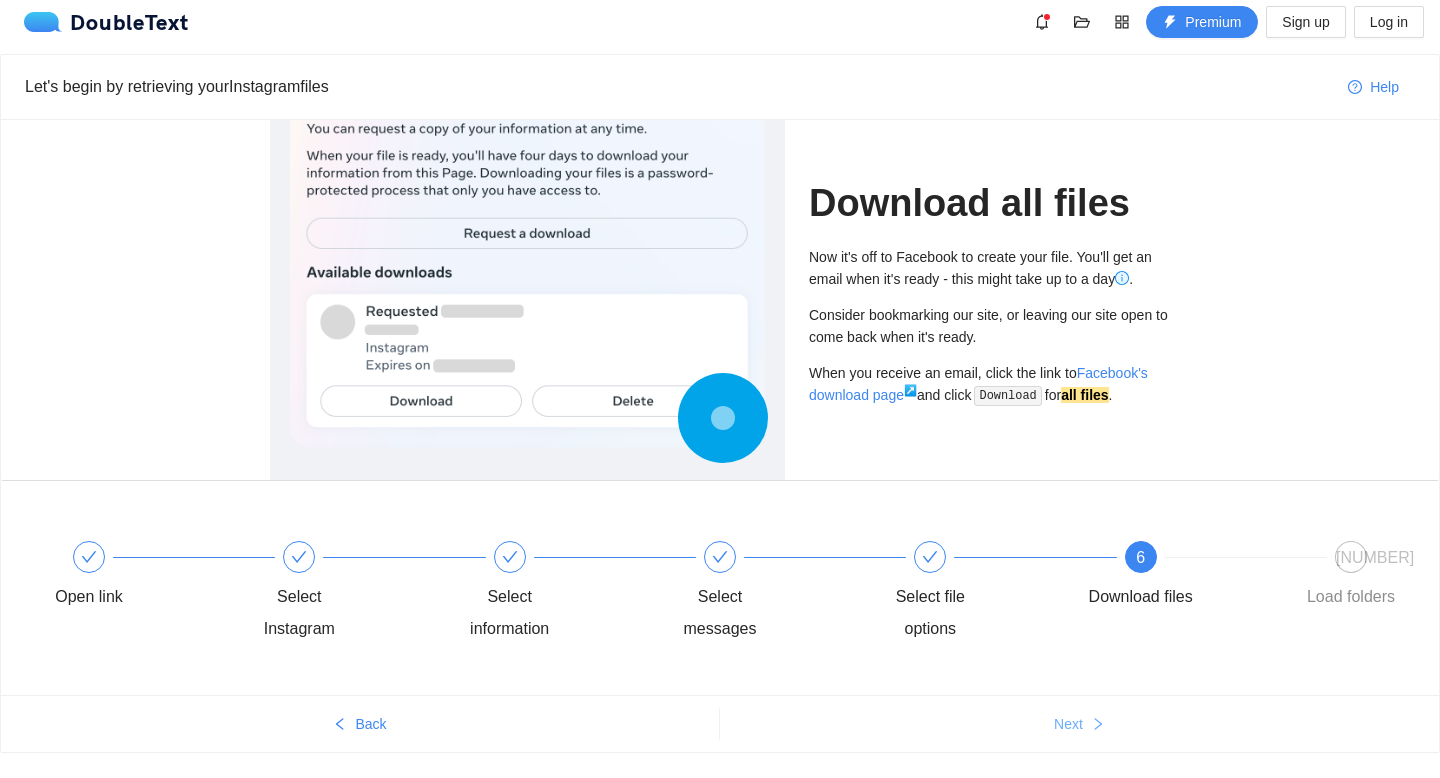 click on "Next" at bounding box center [1079, 724] 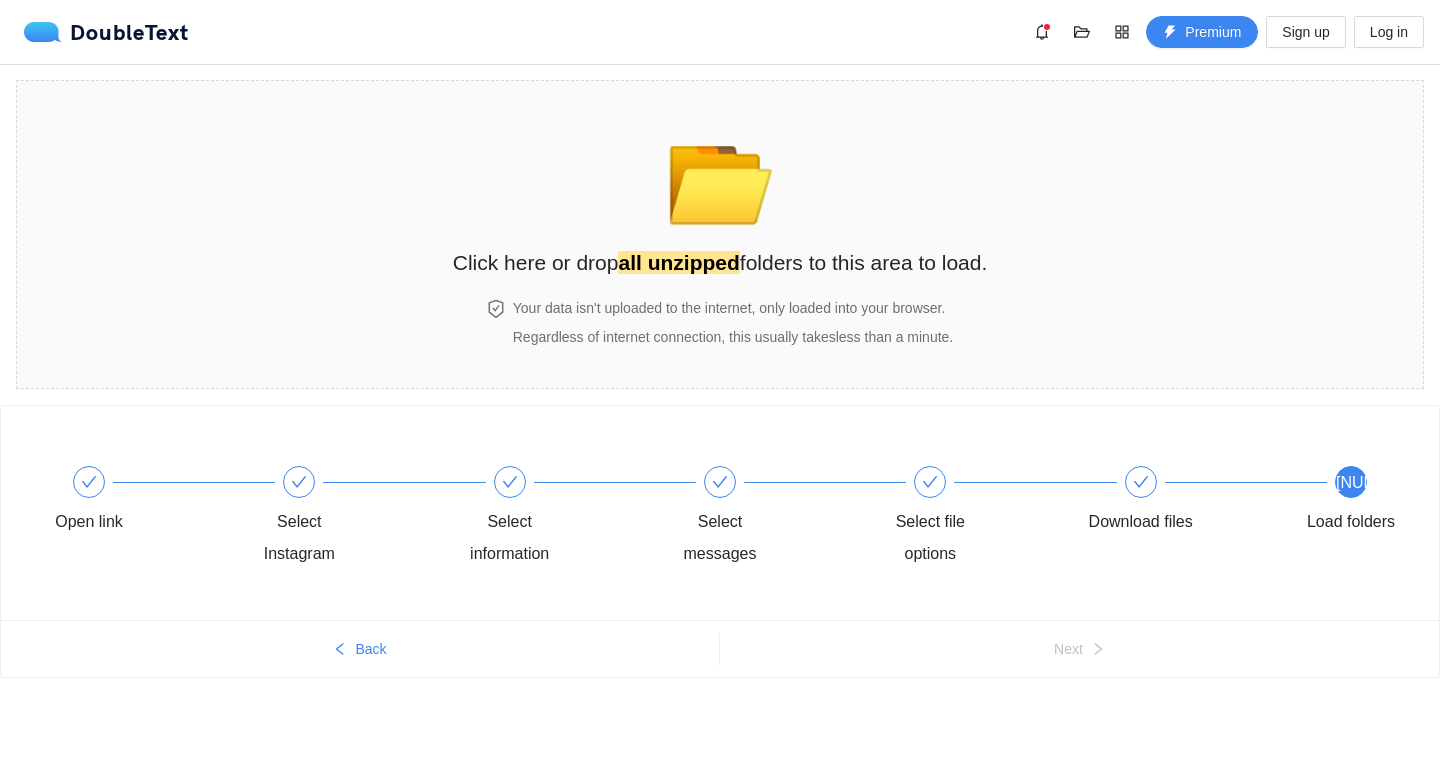 scroll, scrollTop: 0, scrollLeft: 0, axis: both 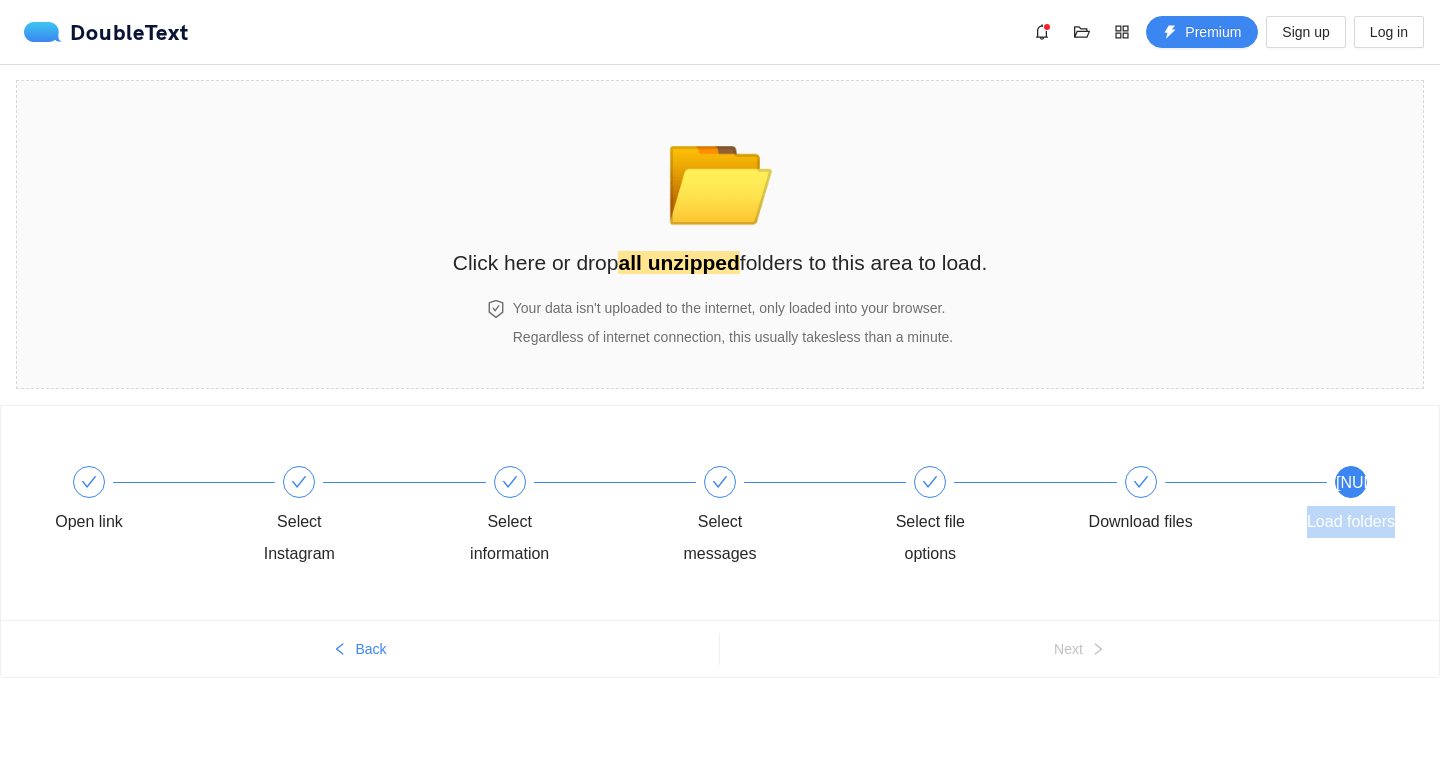 click on "Open link Select Instagram Select information Select messages Select file options Download files [NUMBER] Load folders Back Next" at bounding box center [720, 580] 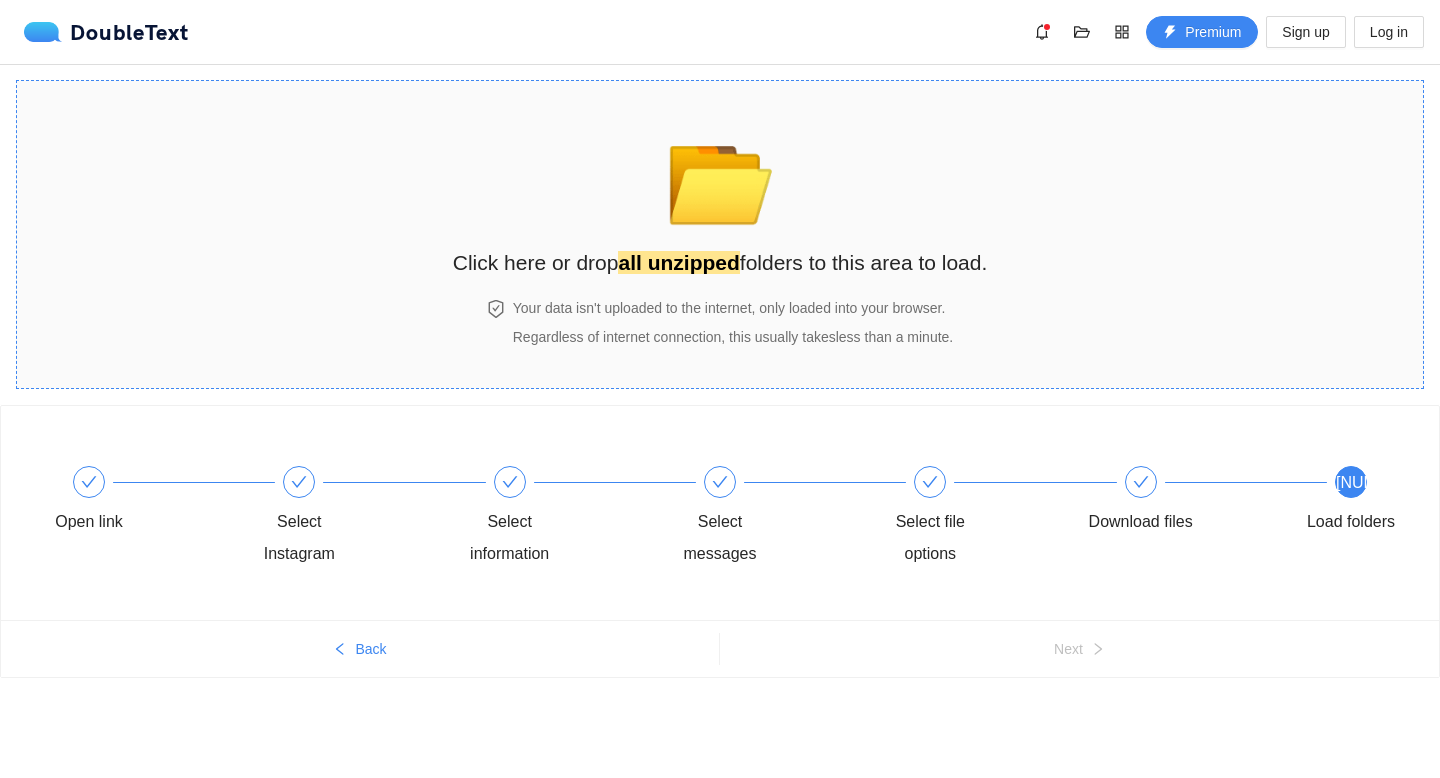 click on "📂 Click here or drop  all unzipped  folders to this area to load." at bounding box center (720, 190) 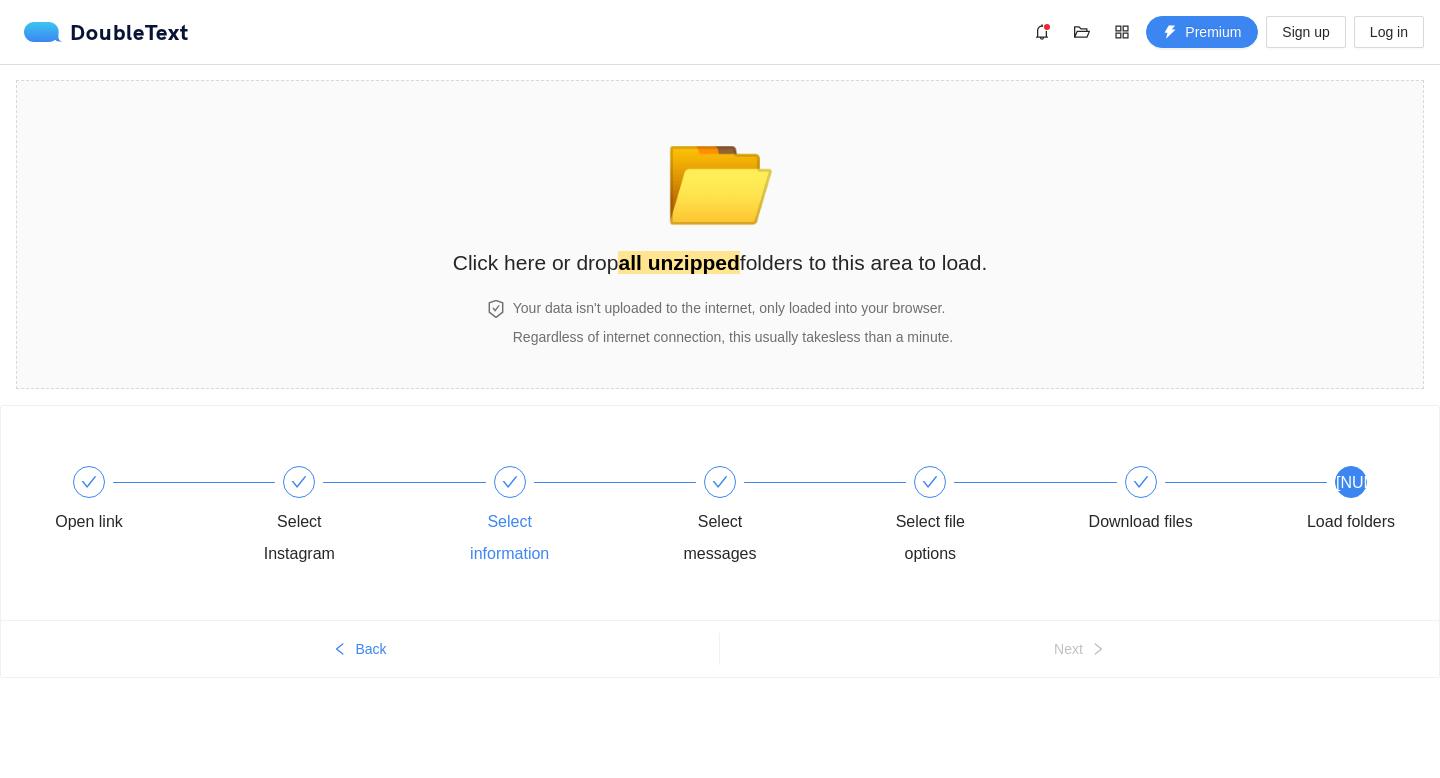 click on "Select information" at bounding box center (557, 518) 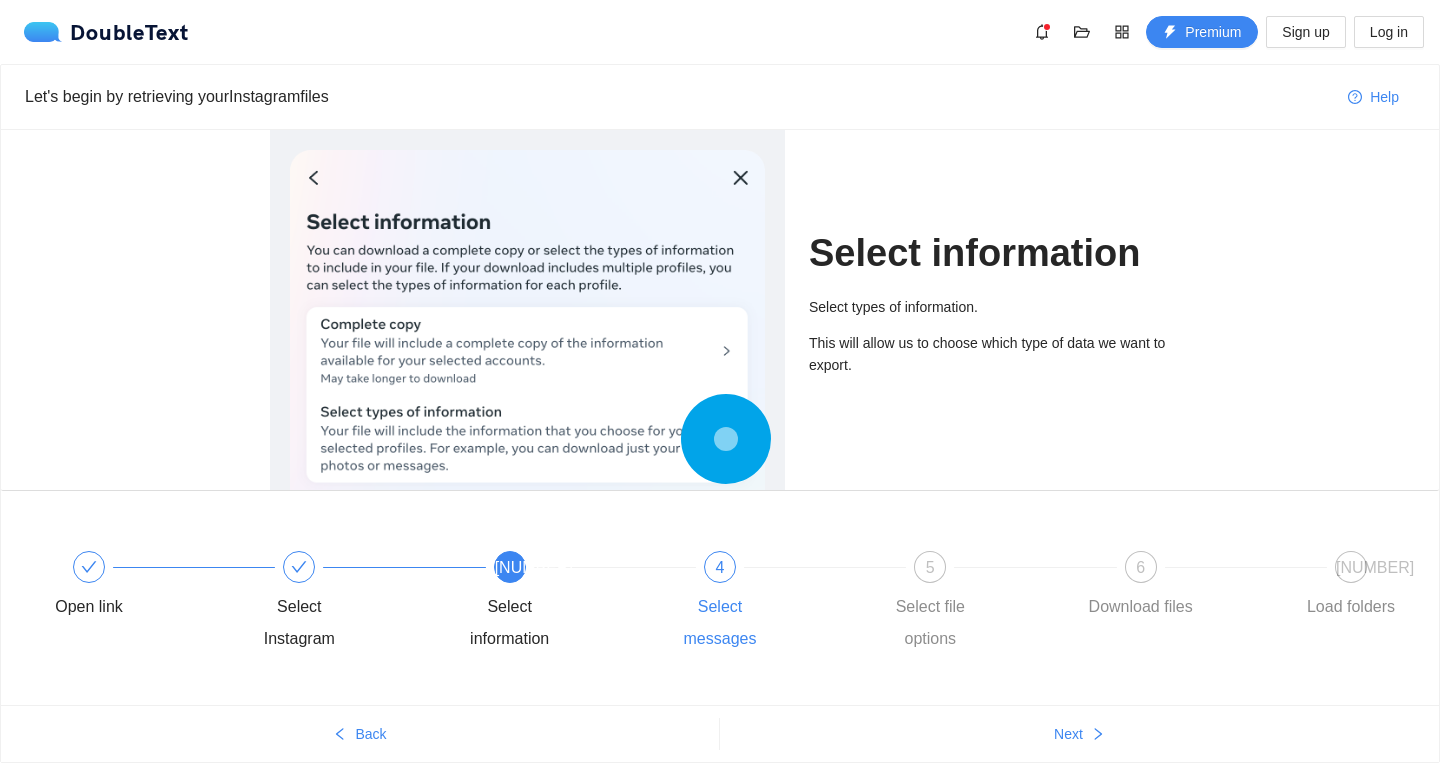 click on "4" at bounding box center [720, 567] 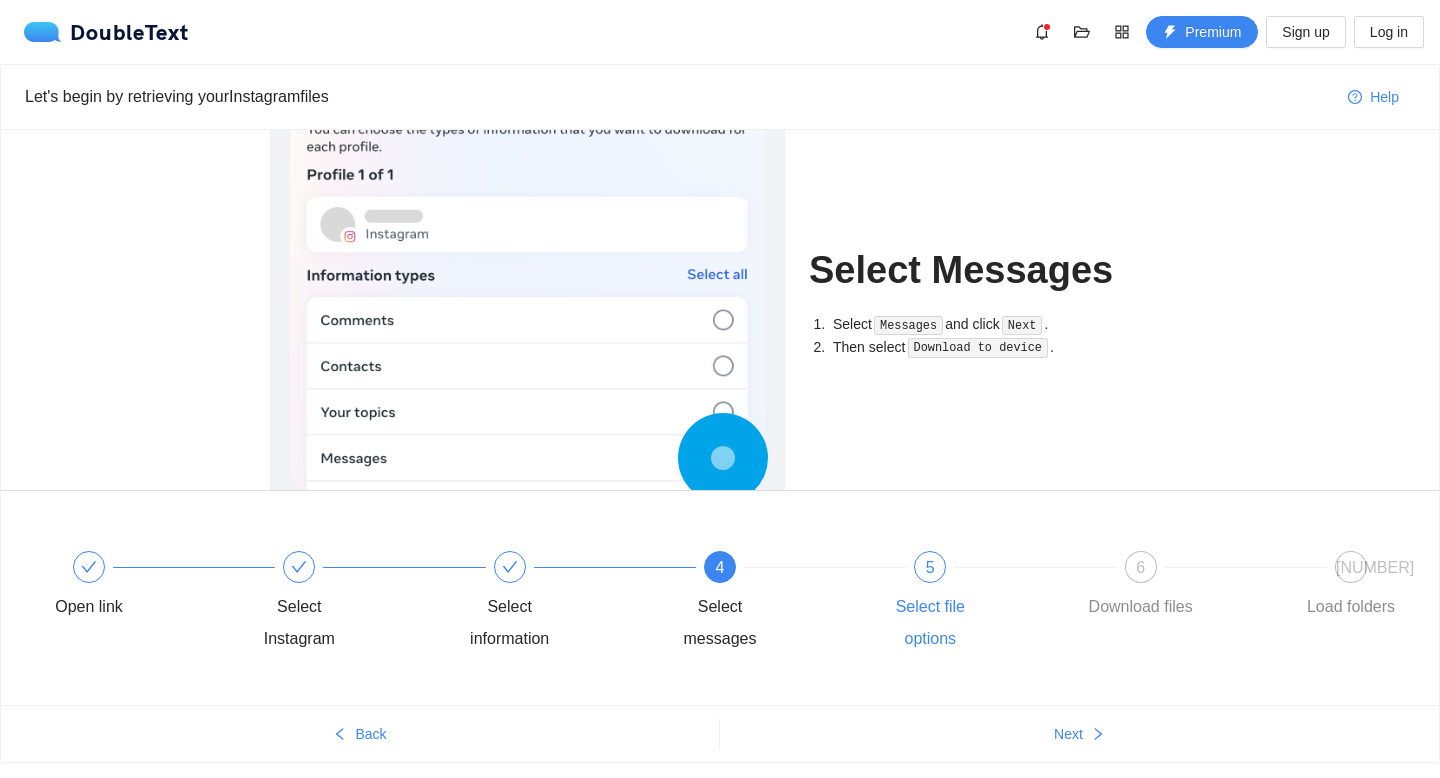 click on "5 Select file options" at bounding box center [977, 603] 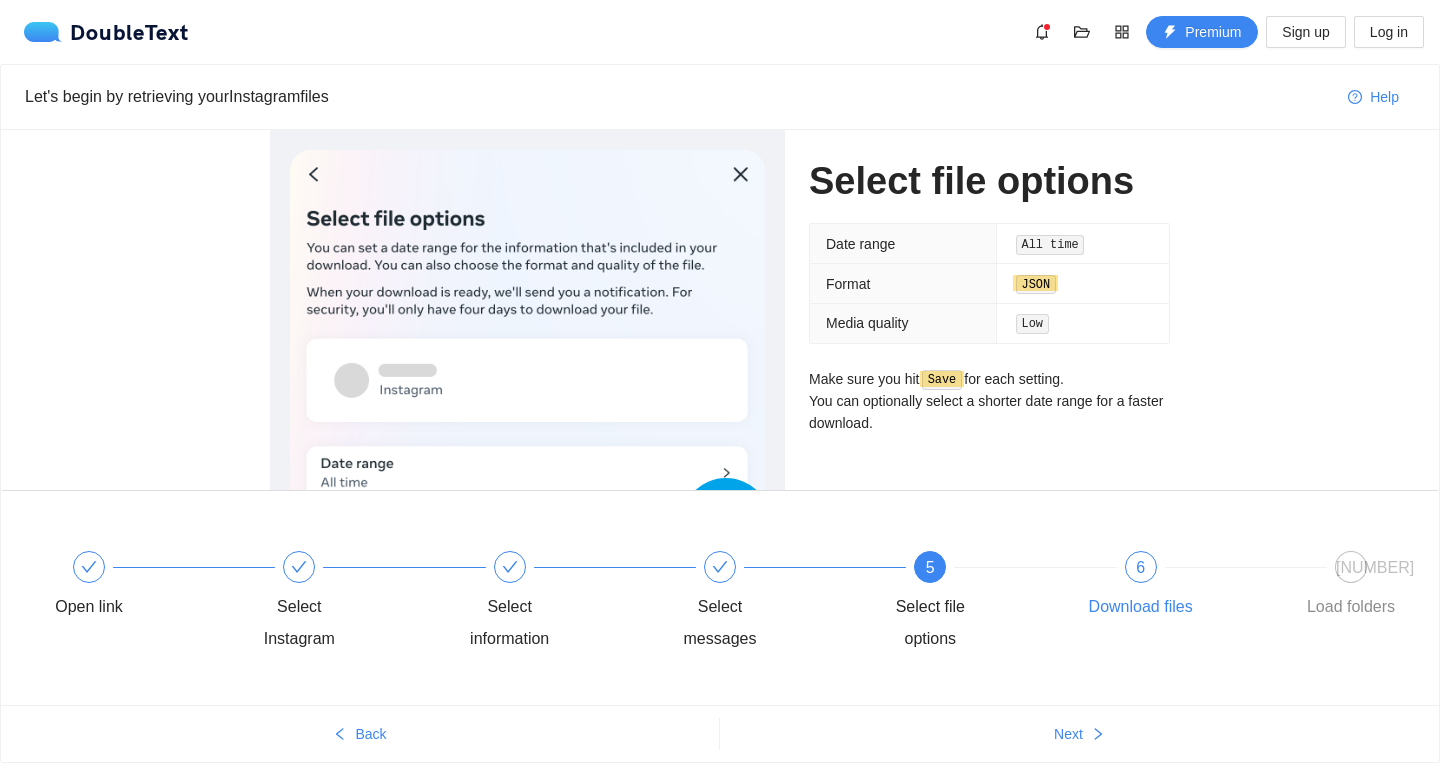 click on "6 Download files" at bounding box center (1188, 587) 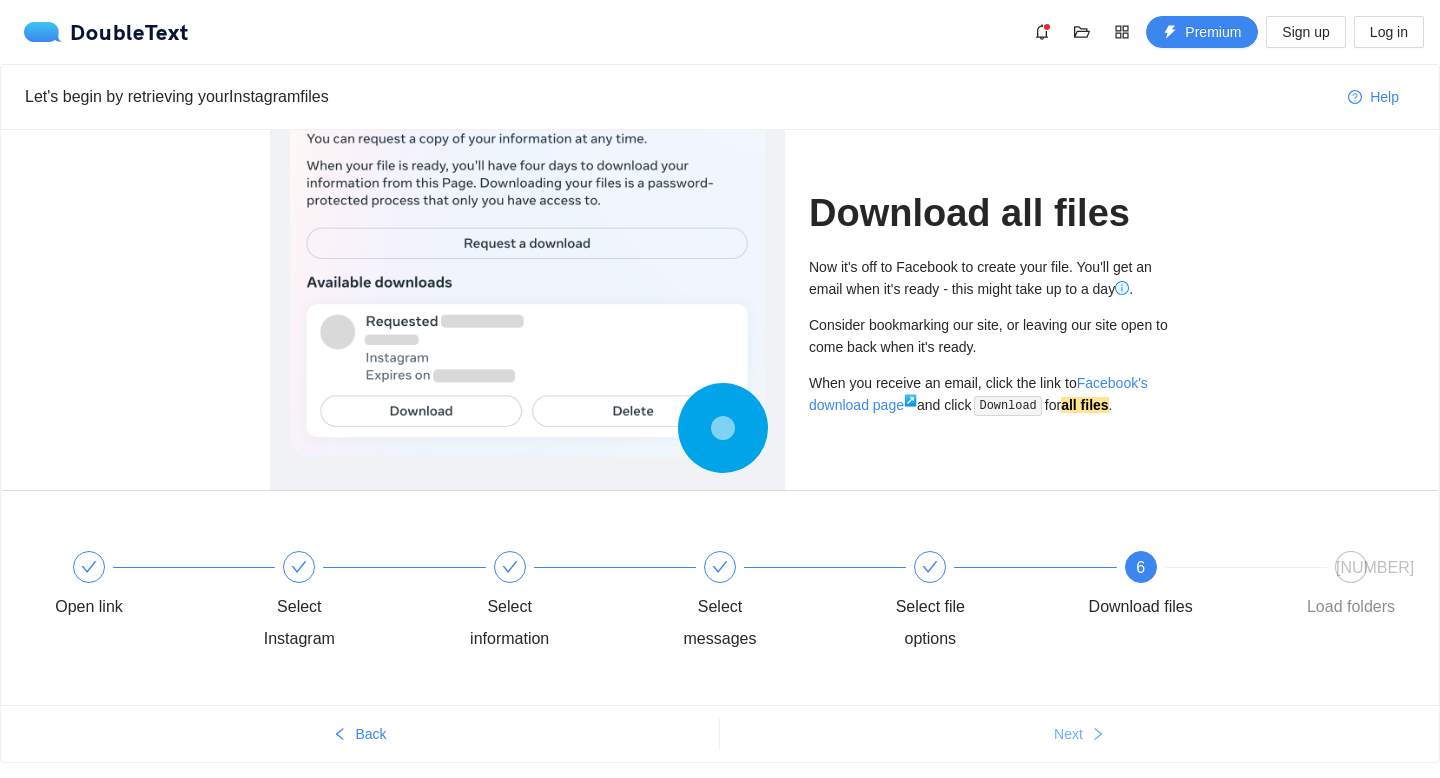 click on "Next" at bounding box center (1068, 734) 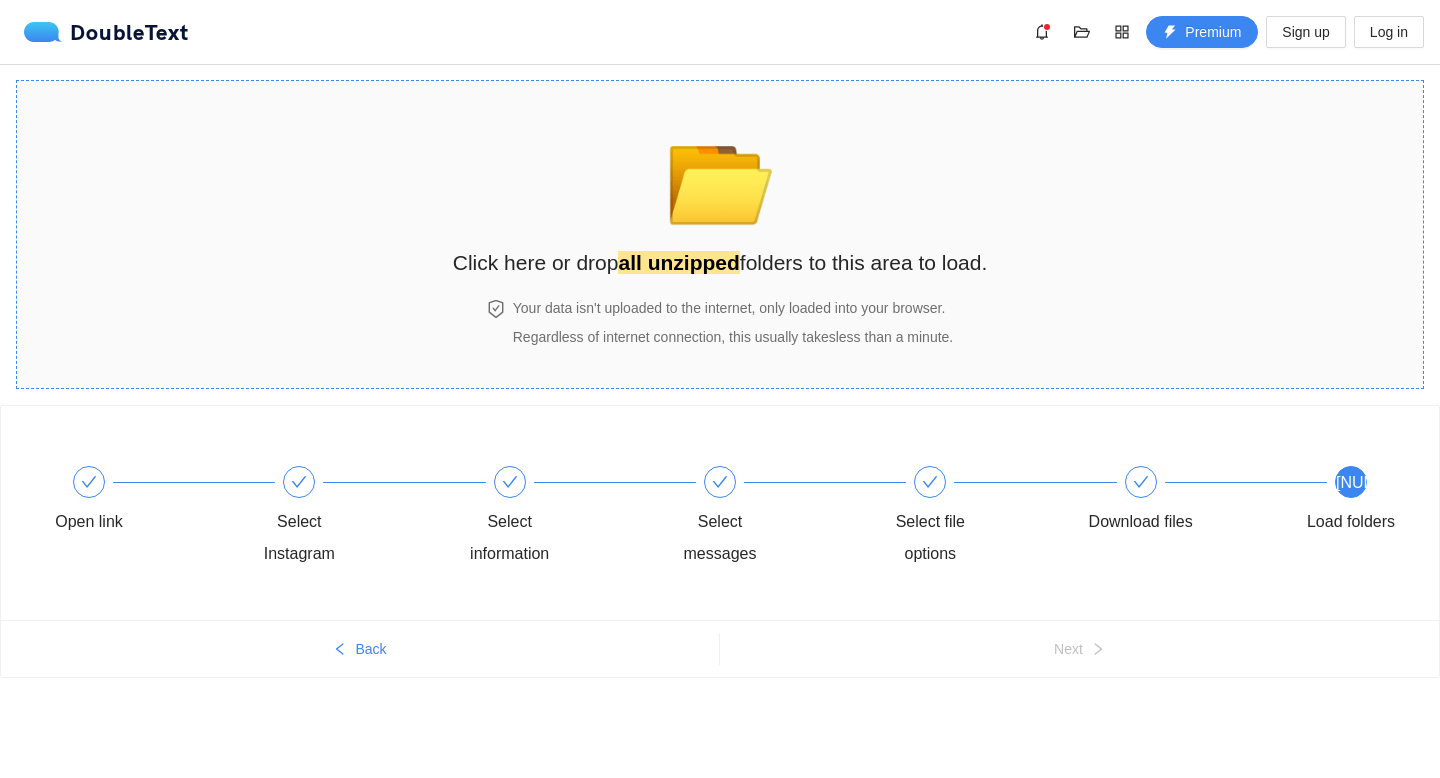 click on "📂 Click here or drop  all unzipped  folders to this area to load." at bounding box center (720, 190) 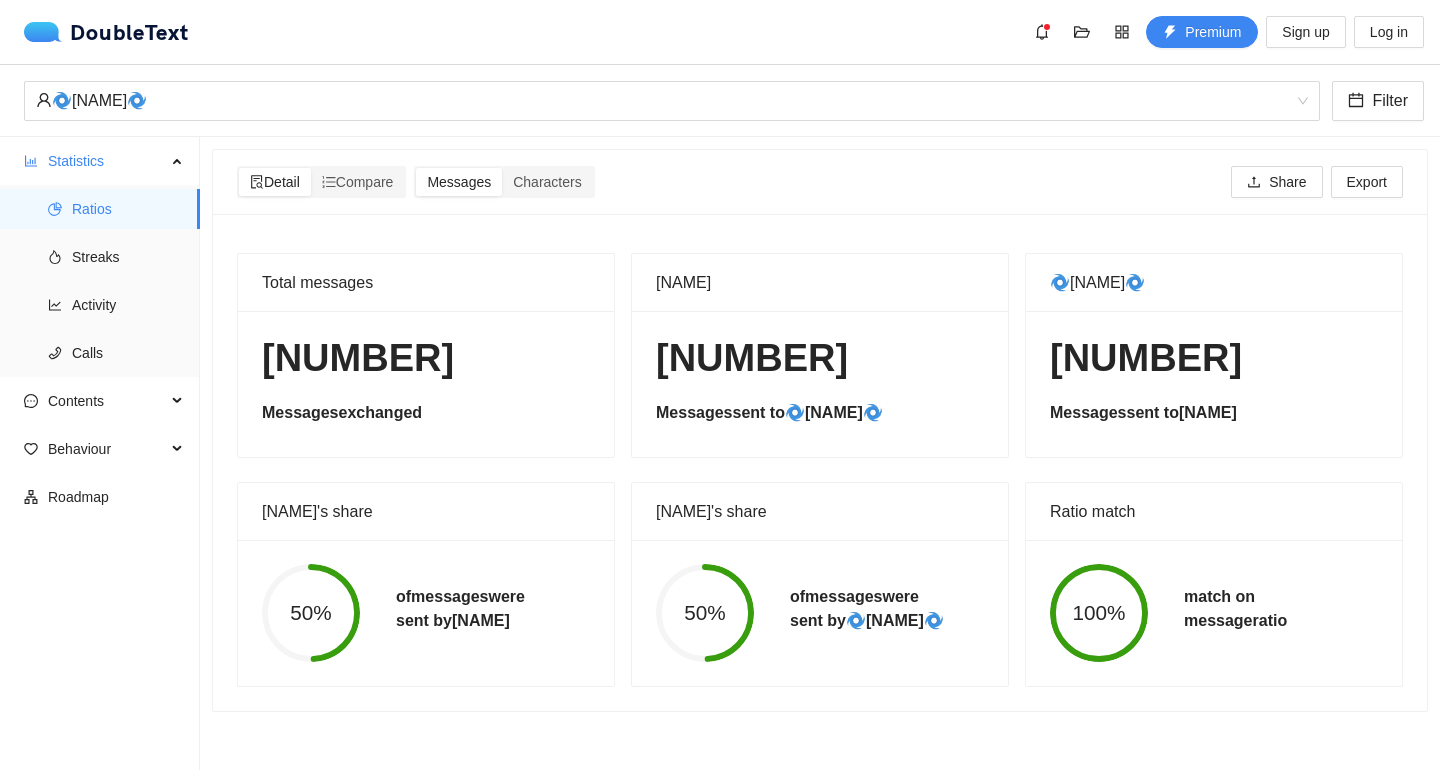 scroll, scrollTop: 0, scrollLeft: 0, axis: both 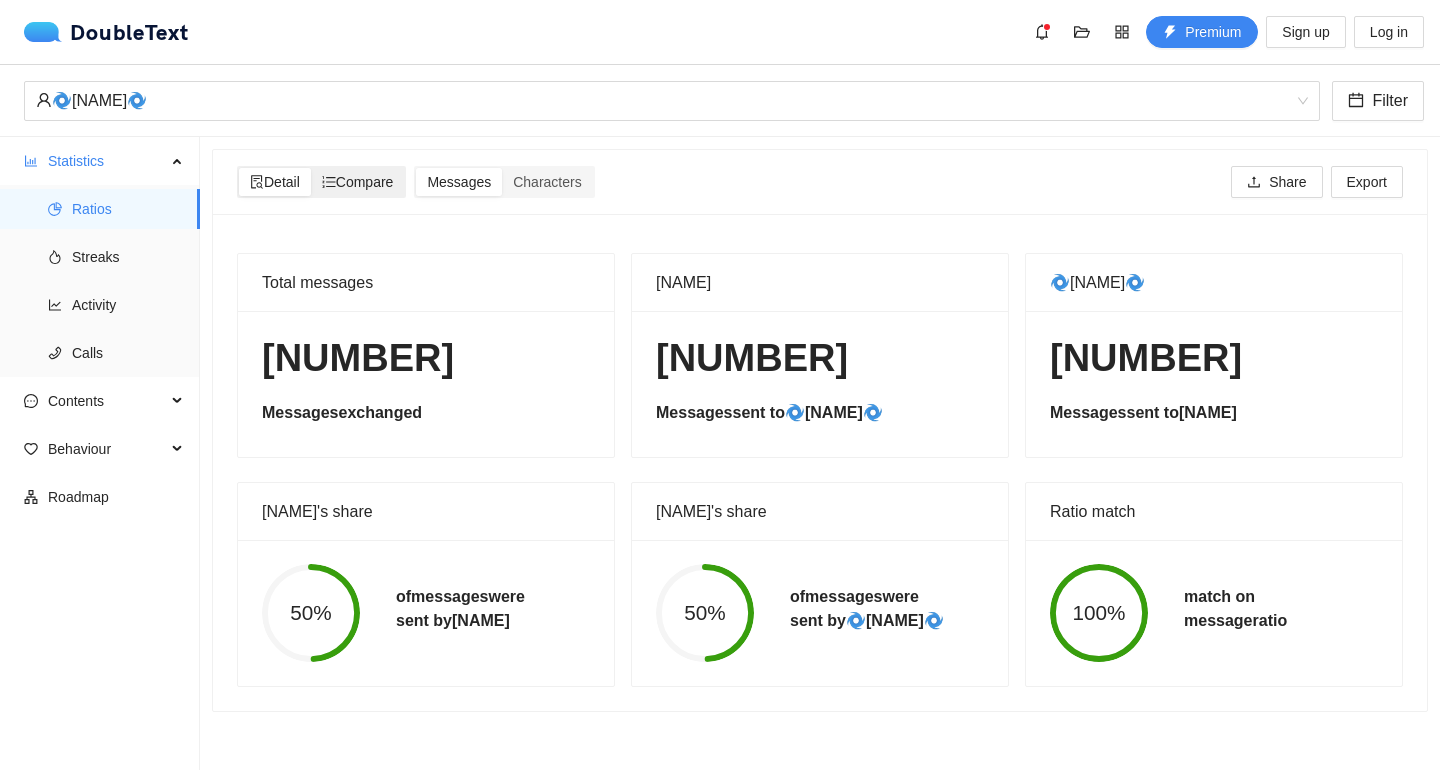 click on "Compare" at bounding box center [358, 182] 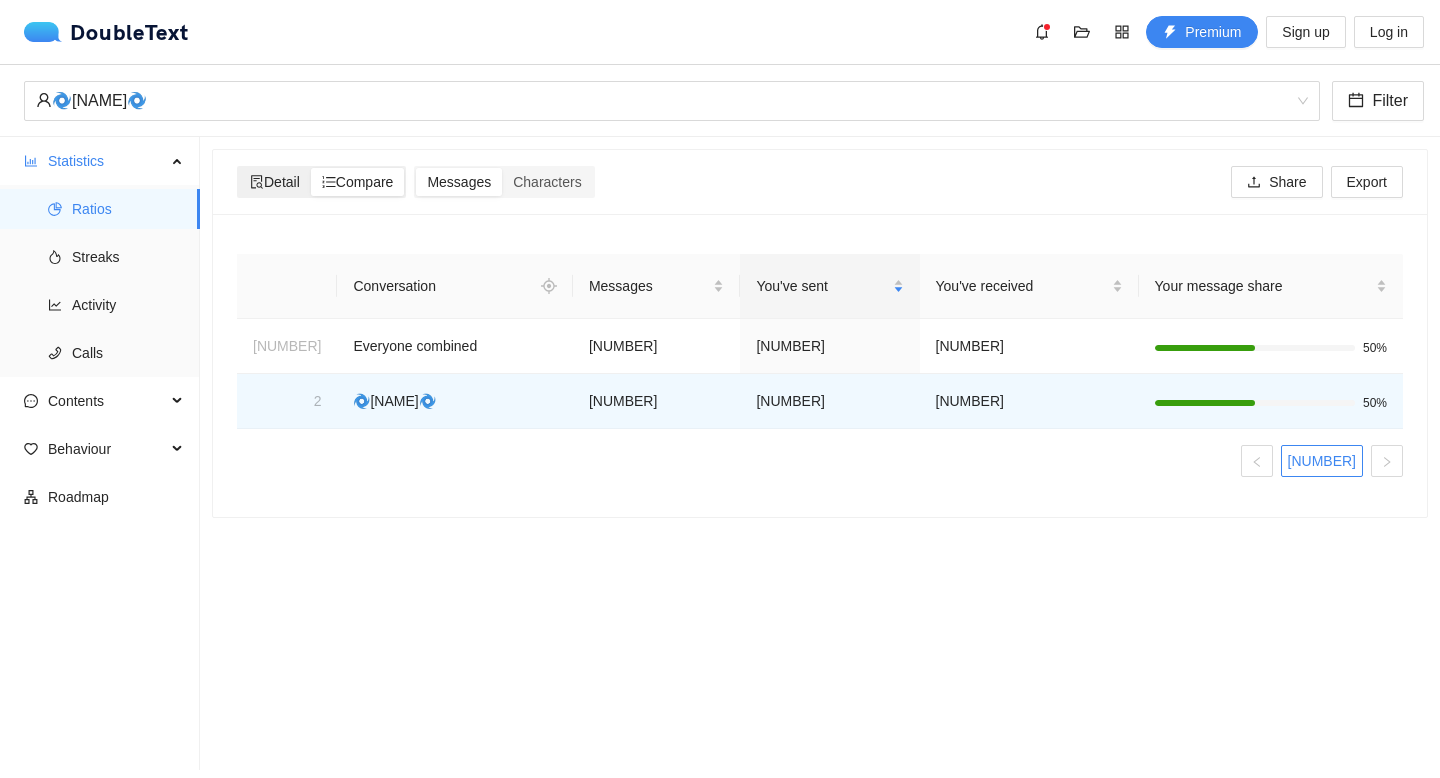click on "Detail" at bounding box center [275, 182] 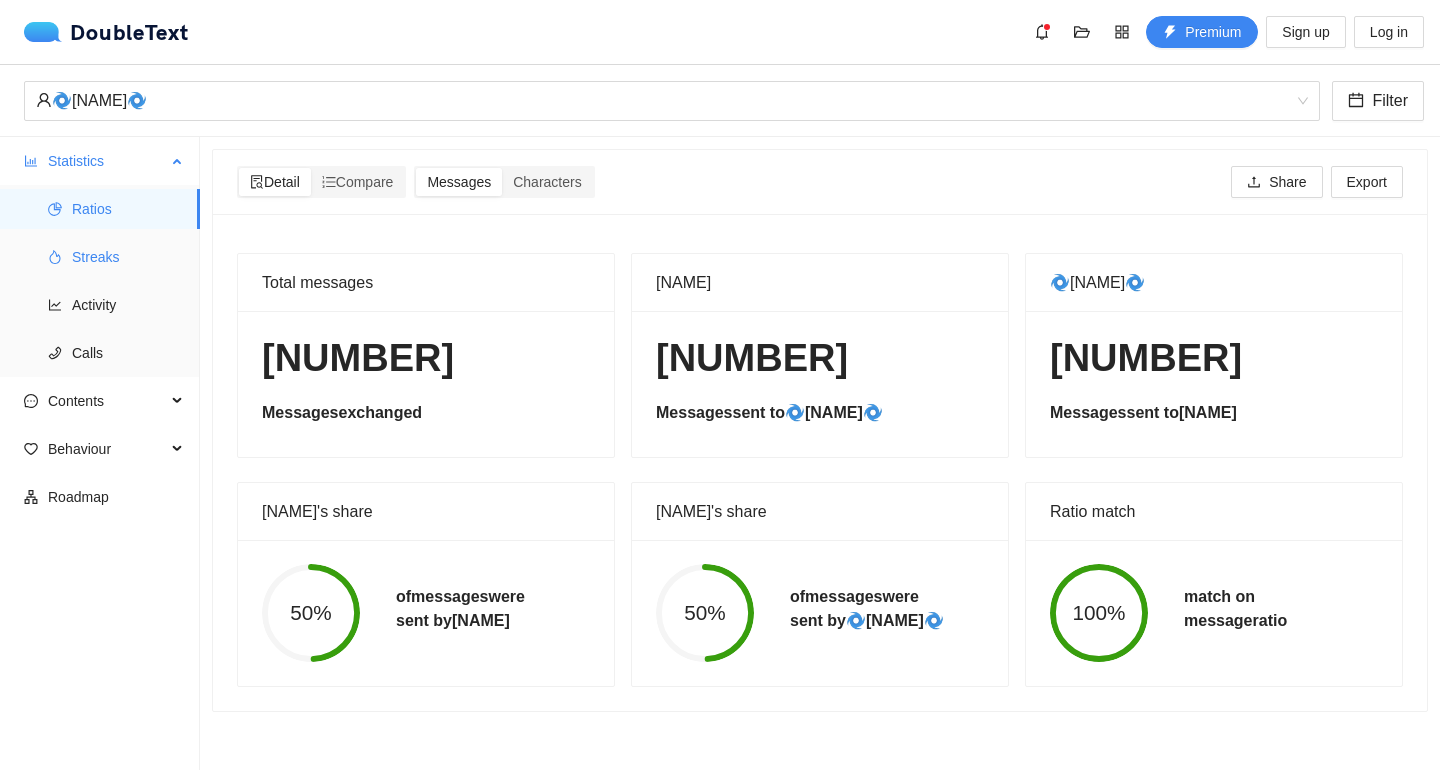 click on "Streaks" at bounding box center (128, 257) 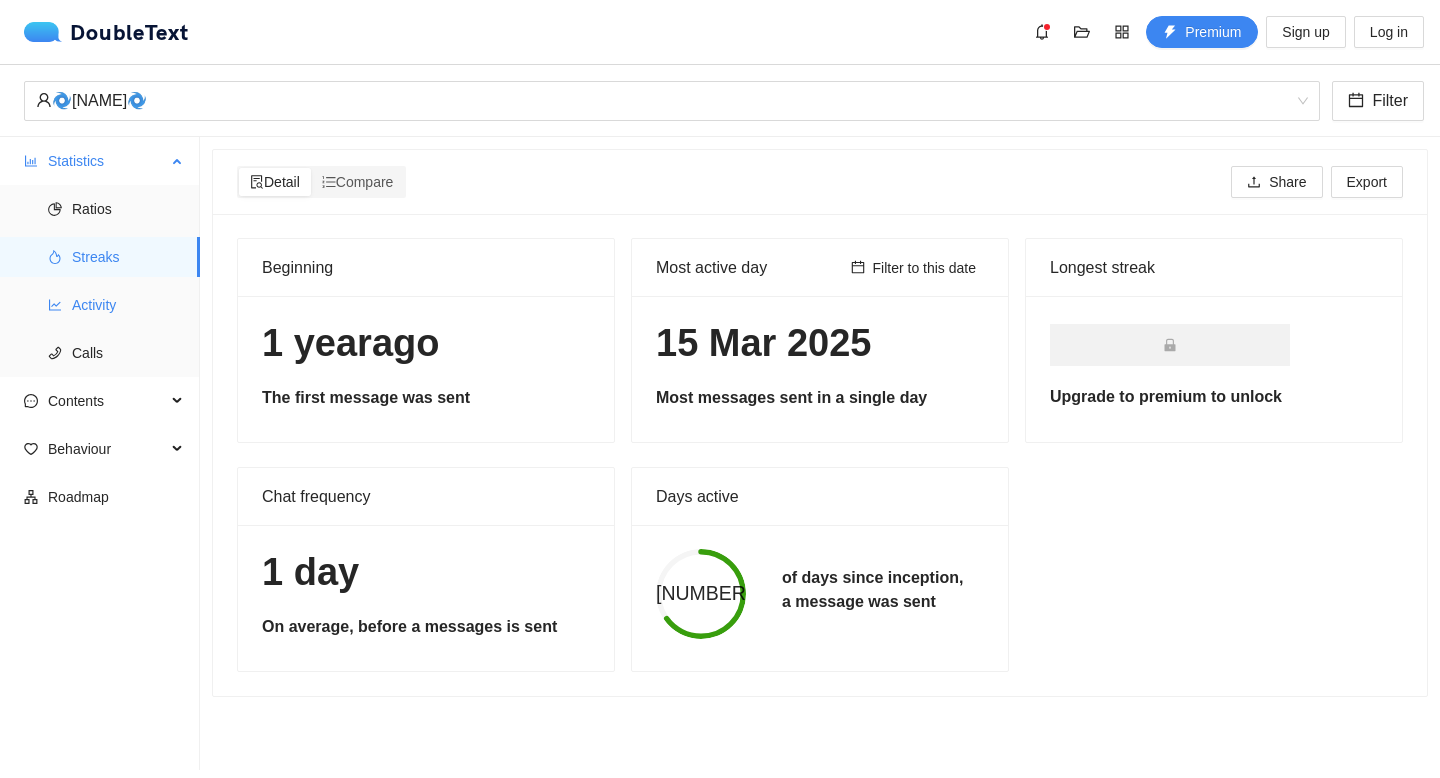 click on "Activity" at bounding box center (128, 305) 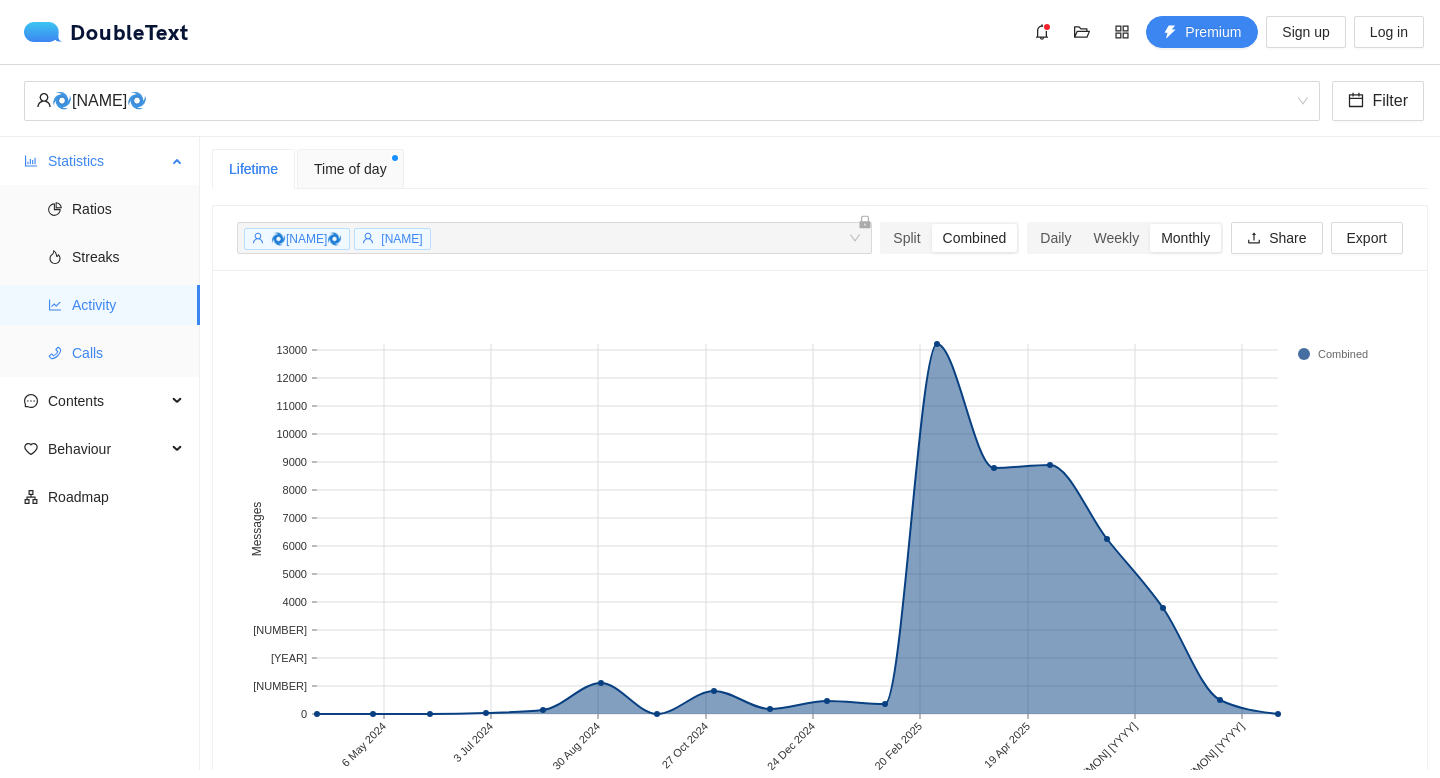 click on "Calls" at bounding box center [128, 353] 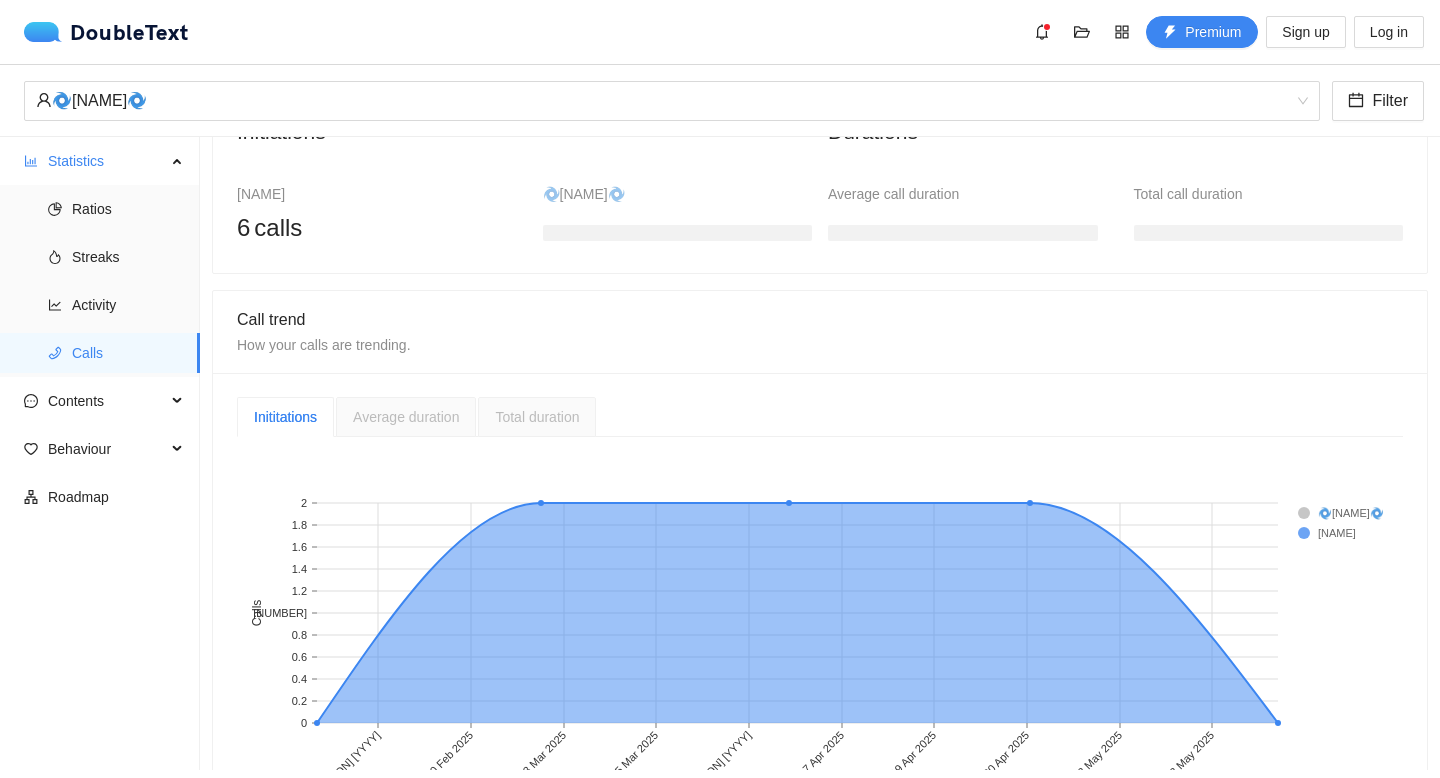 scroll, scrollTop: 320, scrollLeft: 0, axis: vertical 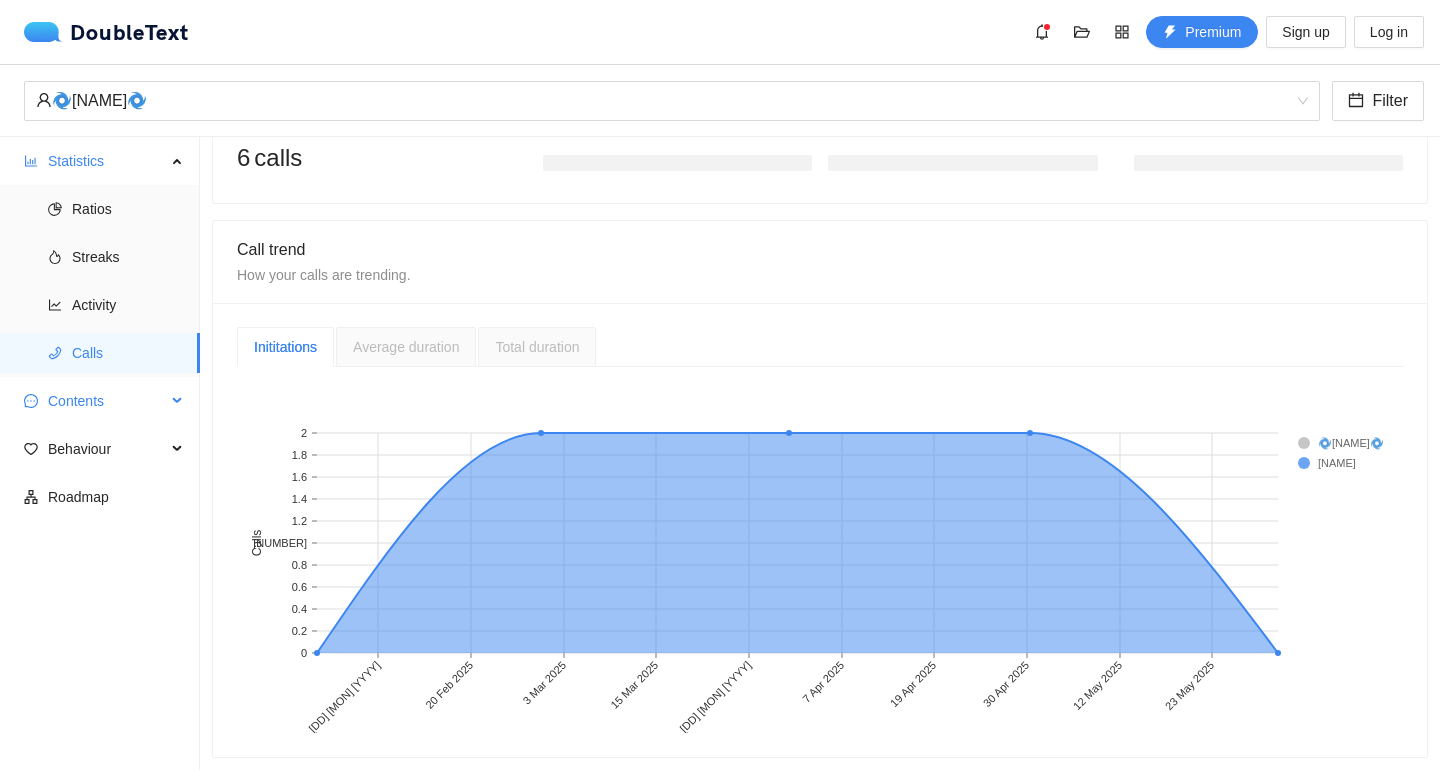 click on "Contents" at bounding box center [107, 401] 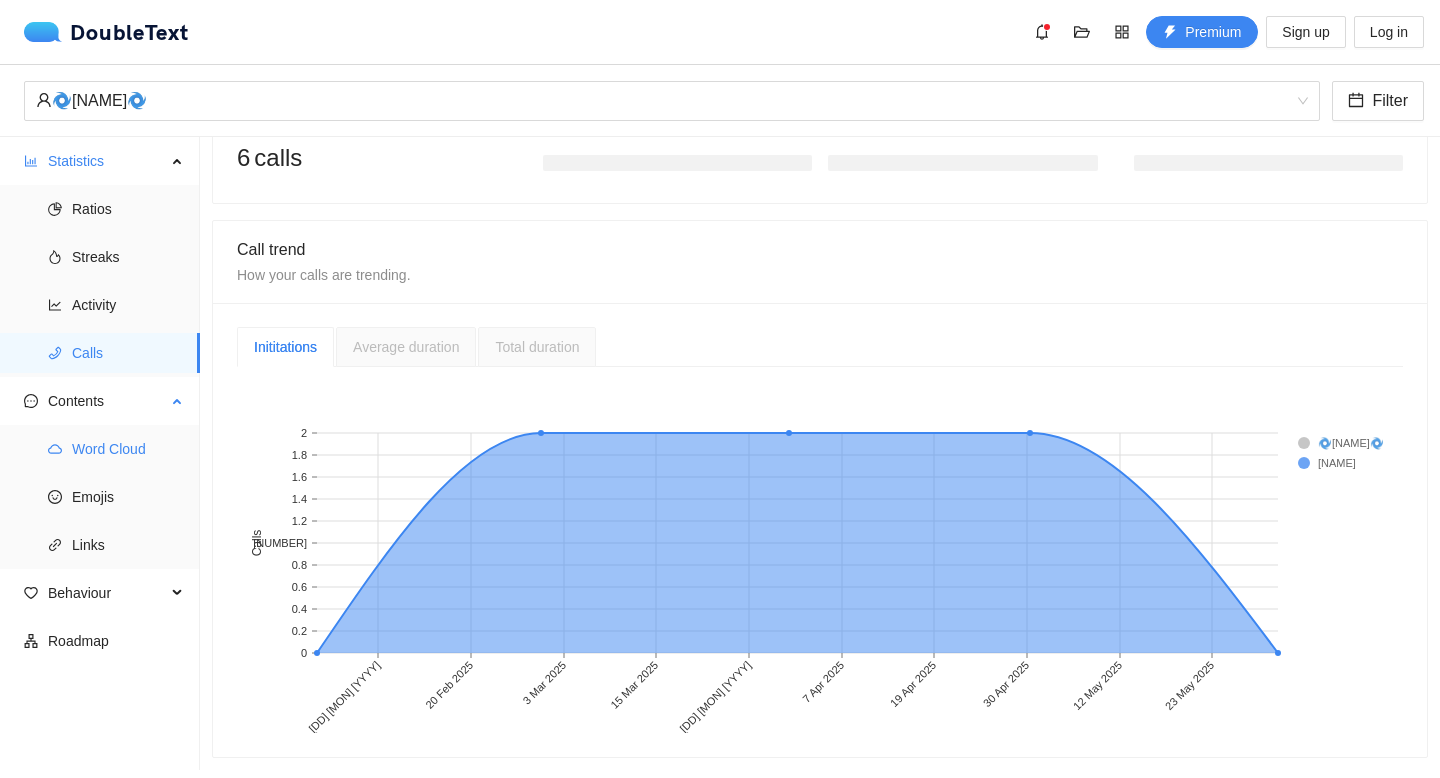 click on "Word Cloud" at bounding box center (128, 449) 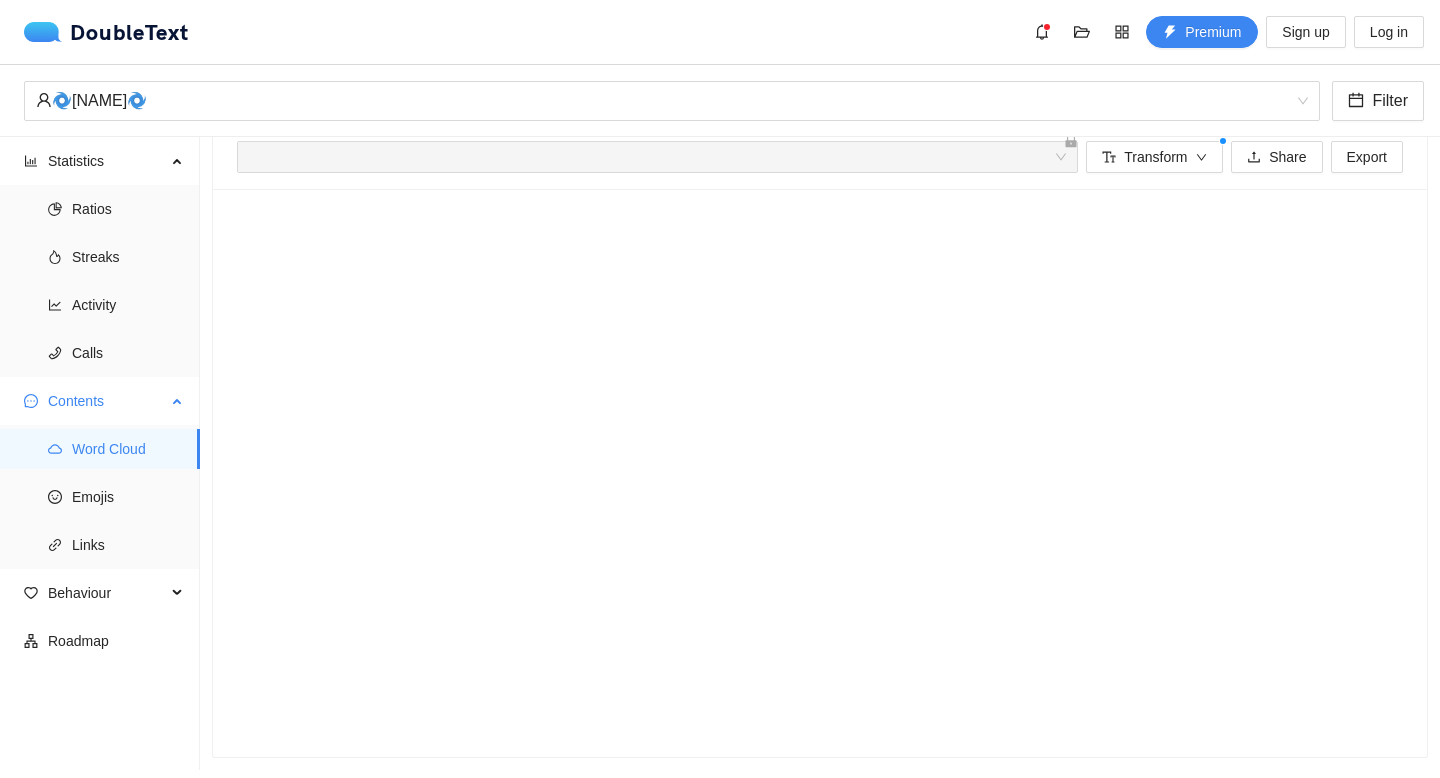 scroll, scrollTop: 25, scrollLeft: 0, axis: vertical 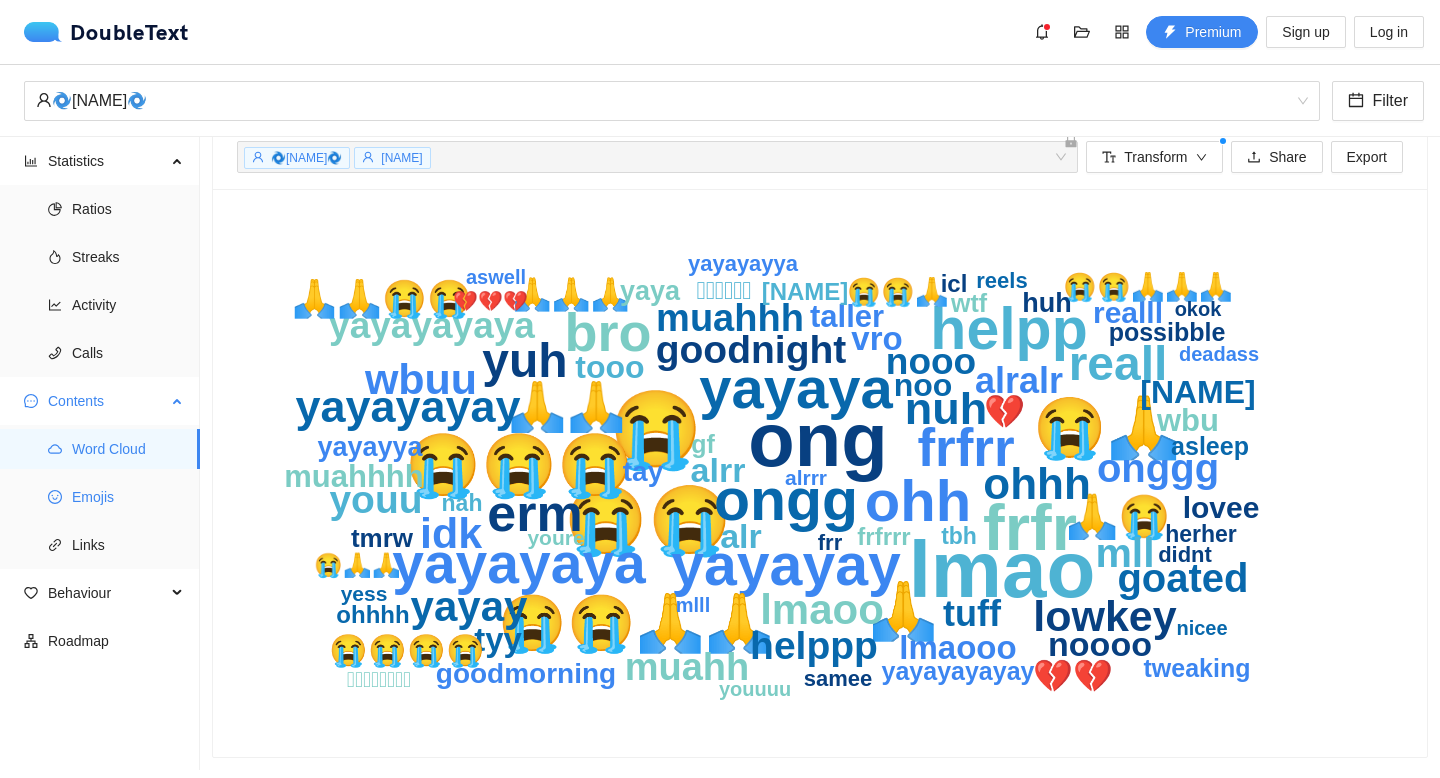 click on "Emojis" at bounding box center [128, 497] 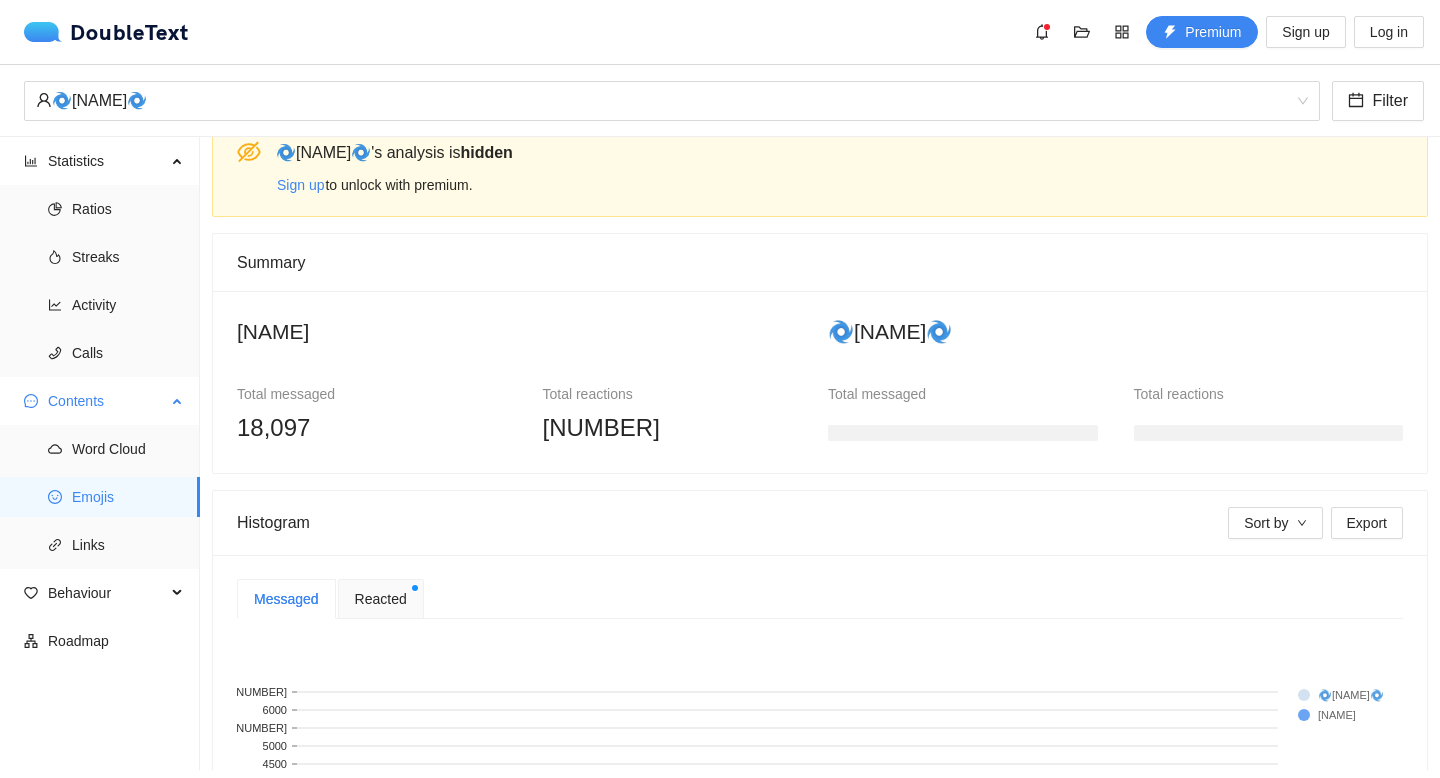 scroll, scrollTop: 320, scrollLeft: 0, axis: vertical 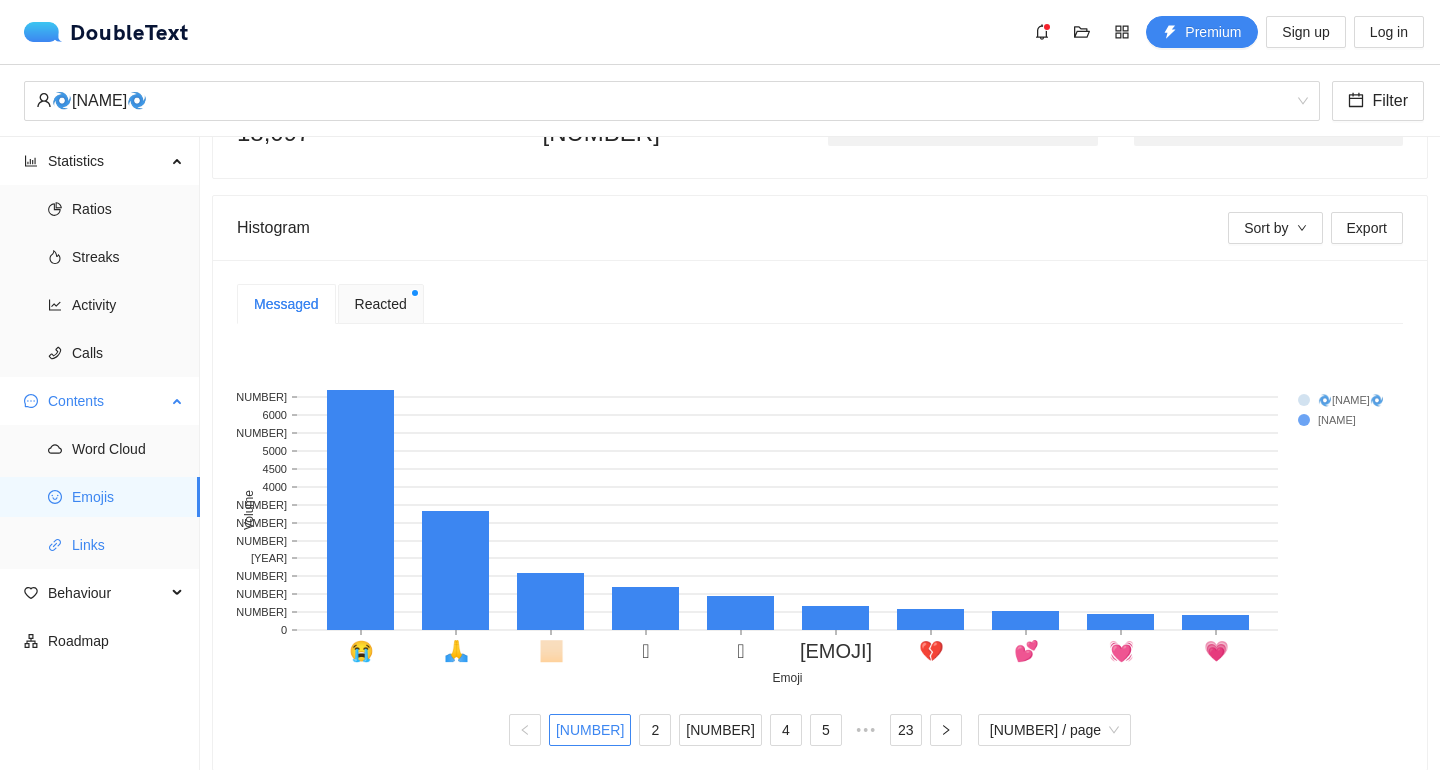 click on "Links" at bounding box center [128, 545] 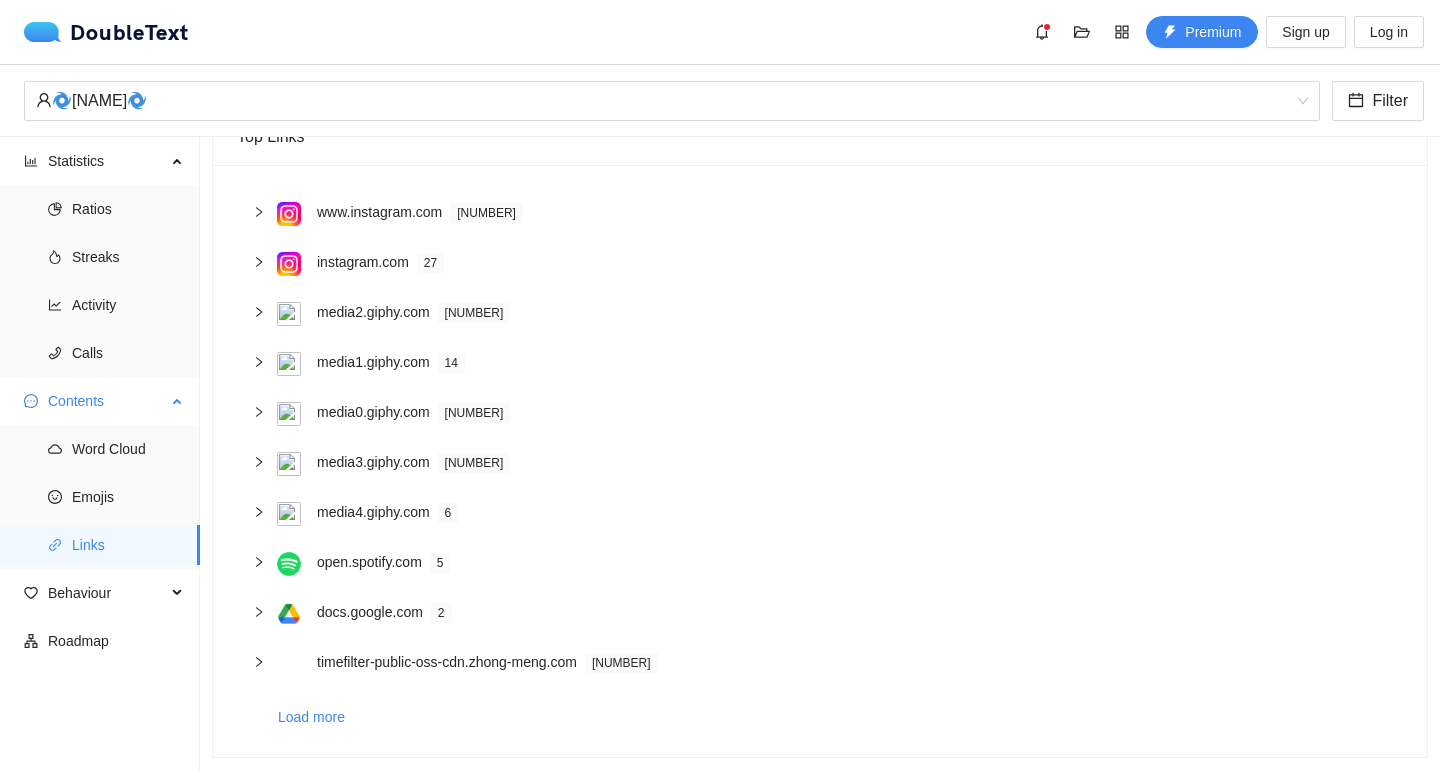 scroll, scrollTop: 151, scrollLeft: 0, axis: vertical 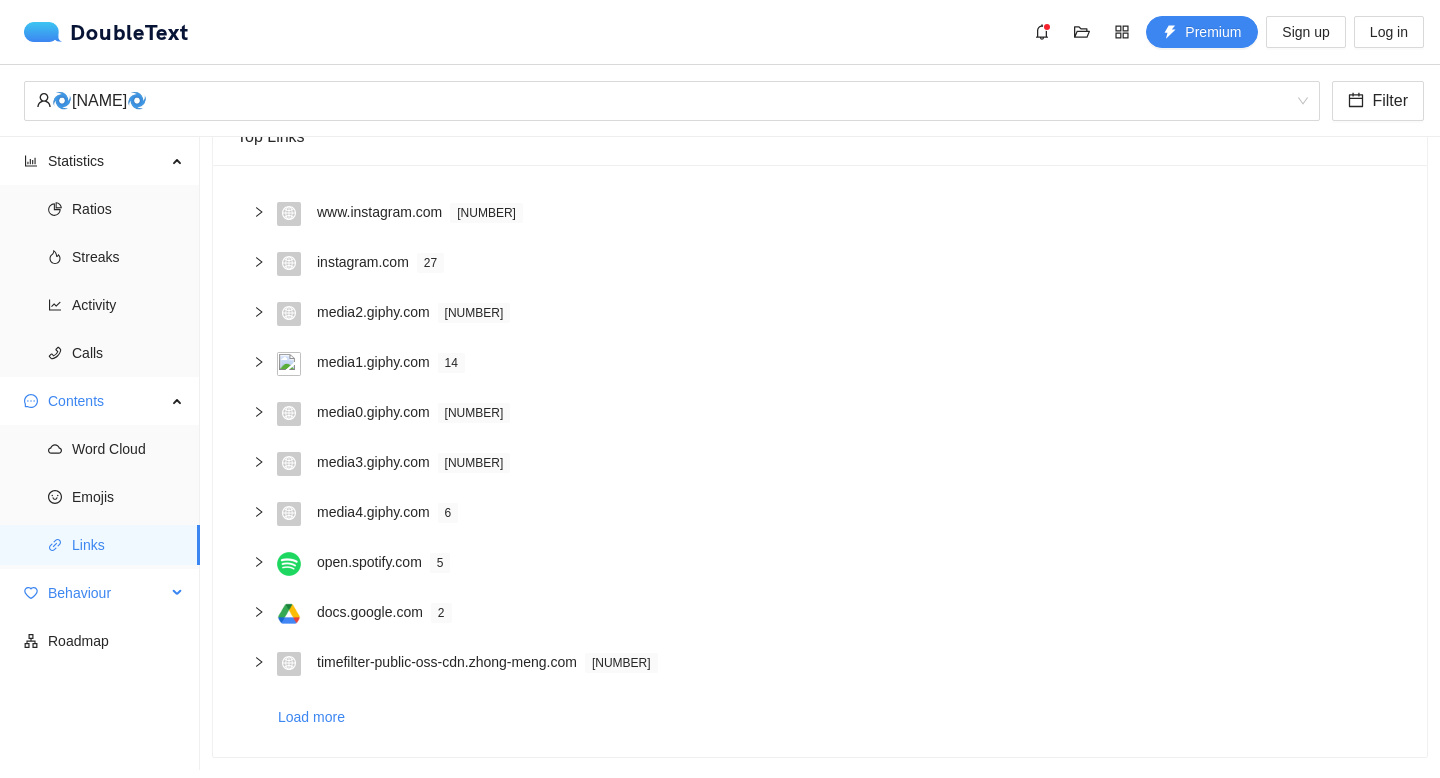 click on "Behaviour" at bounding box center [107, 593] 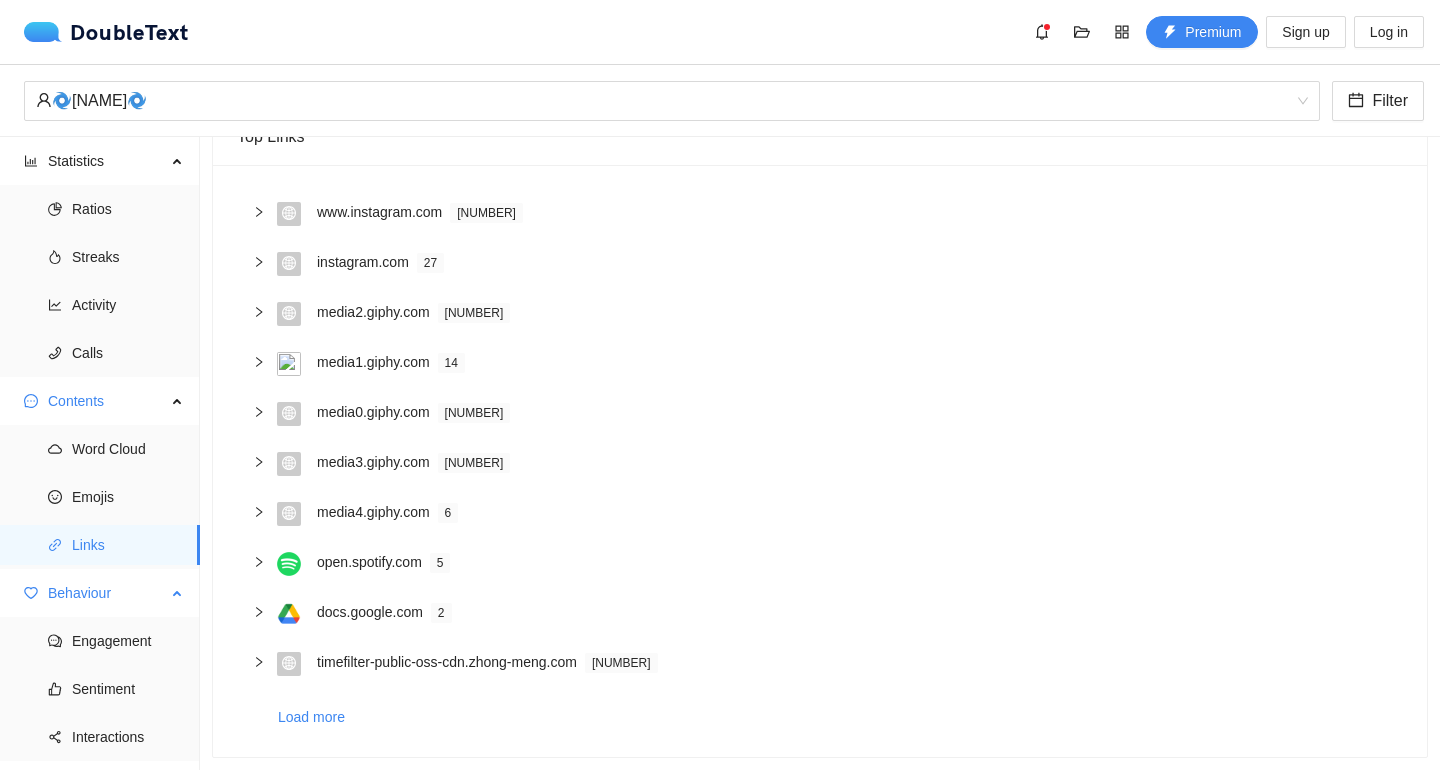 scroll, scrollTop: 35, scrollLeft: 0, axis: vertical 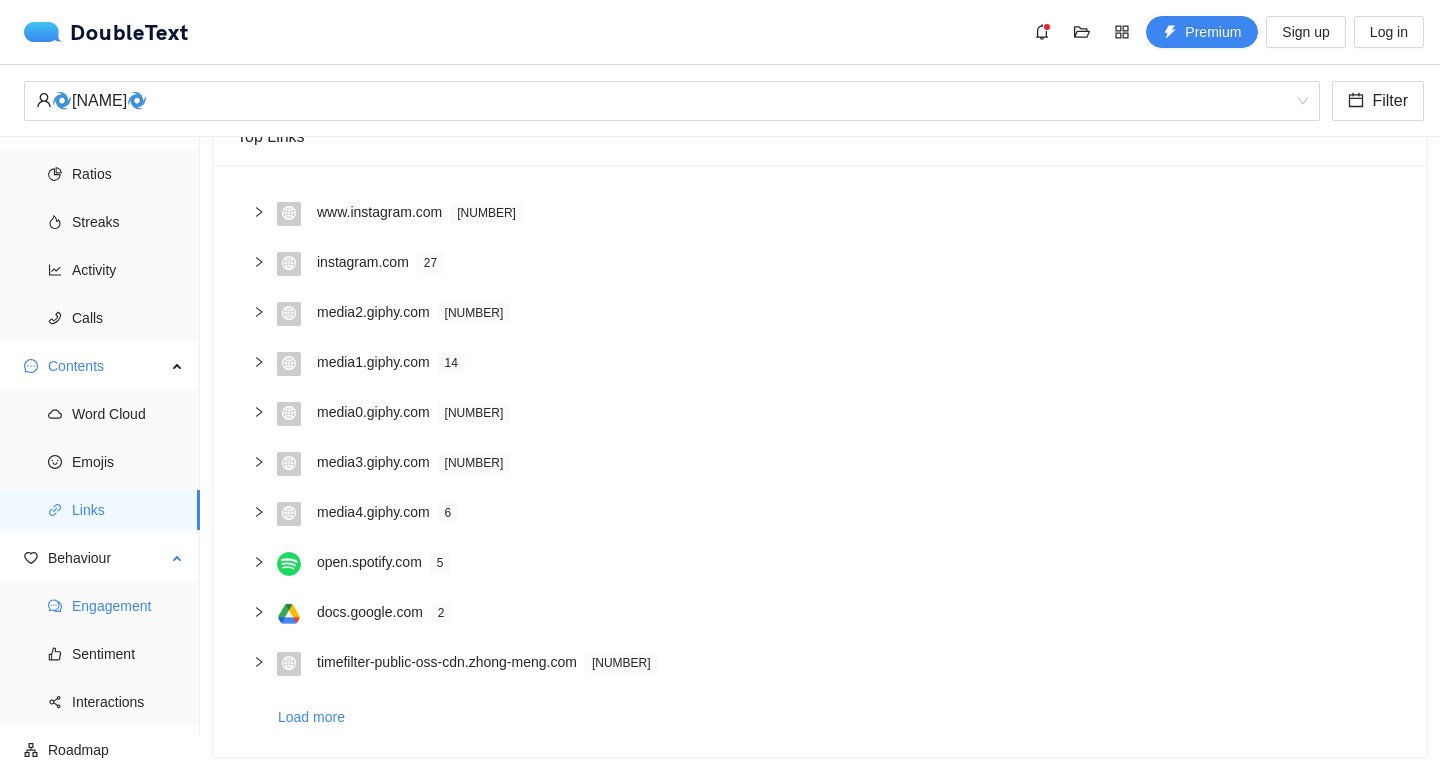 click on "Engagement" at bounding box center (128, 606) 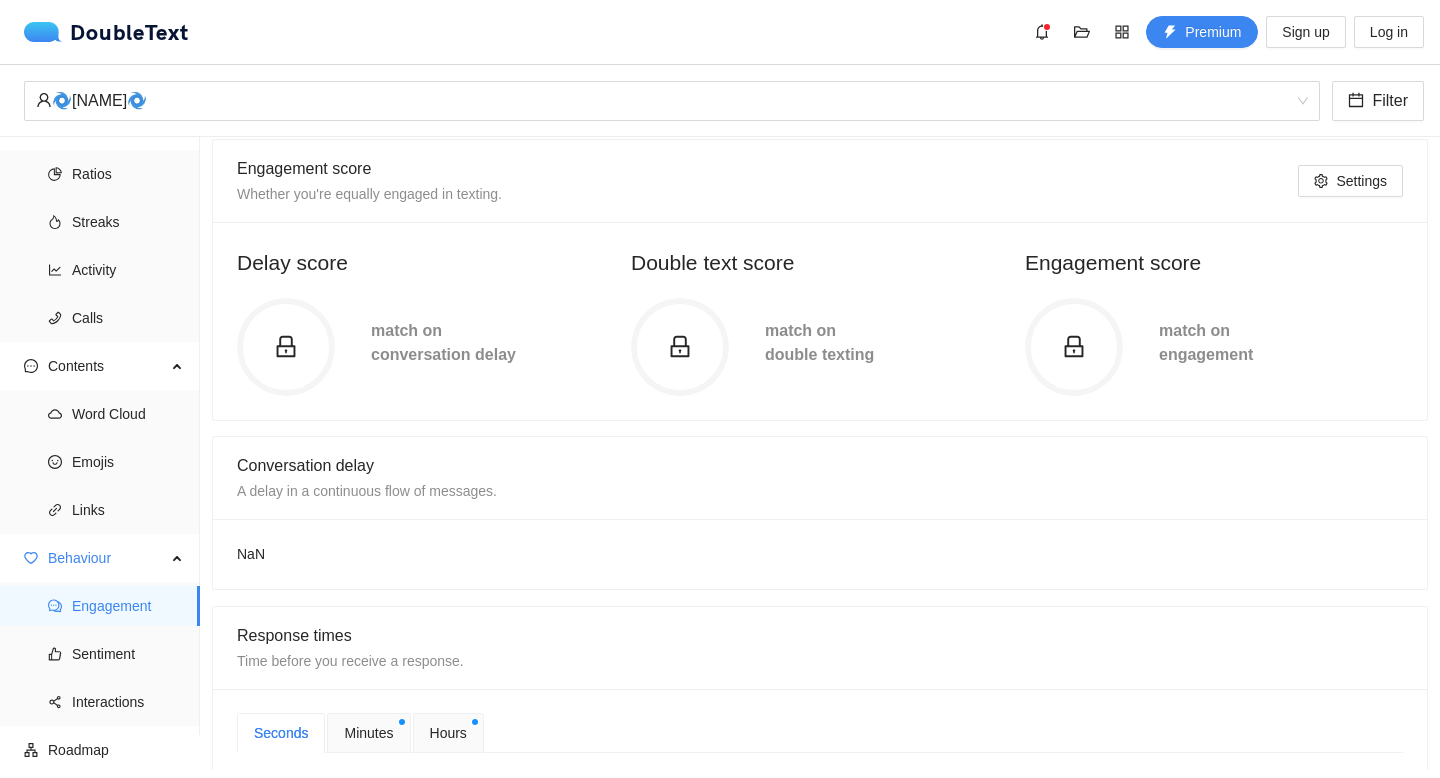 scroll, scrollTop: 0, scrollLeft: 0, axis: both 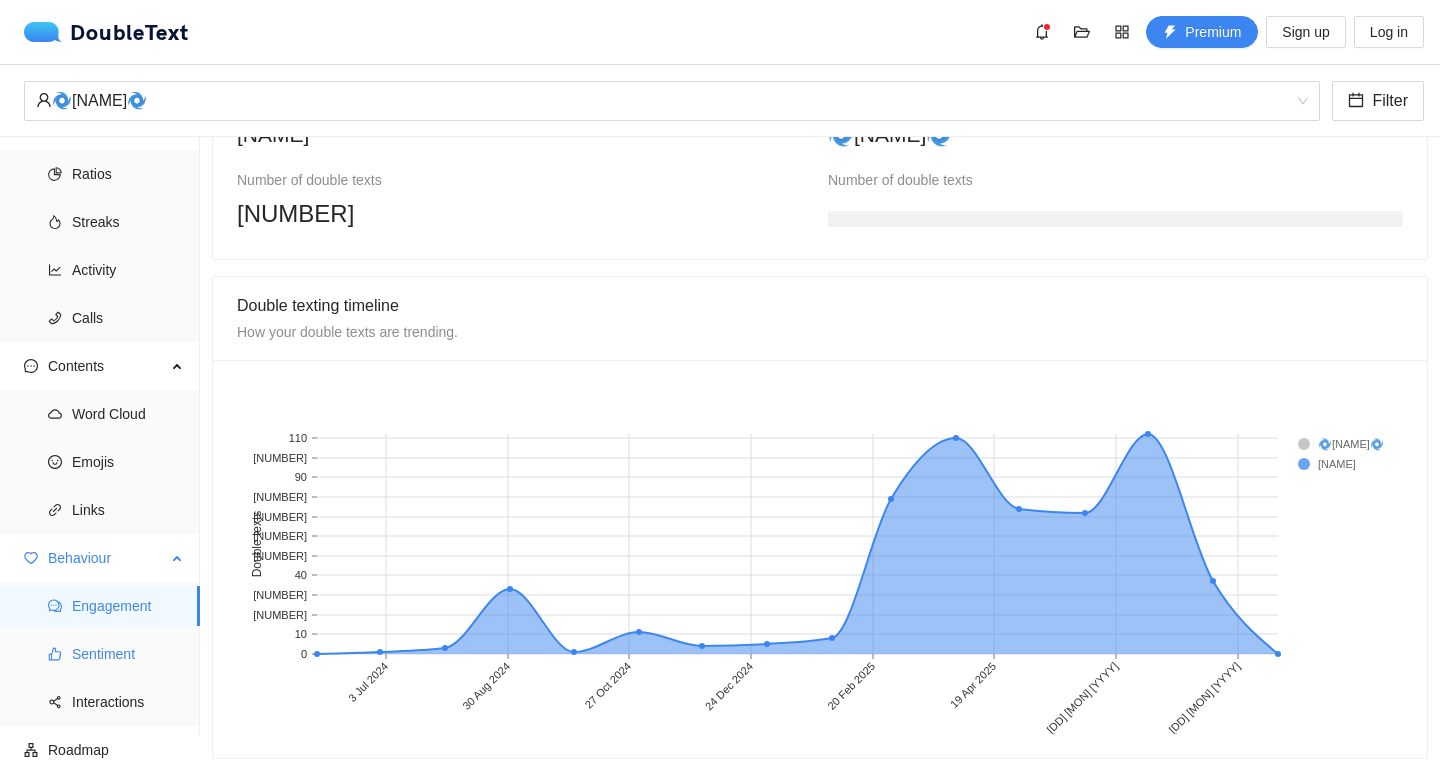 click on "Sentiment" at bounding box center (128, 654) 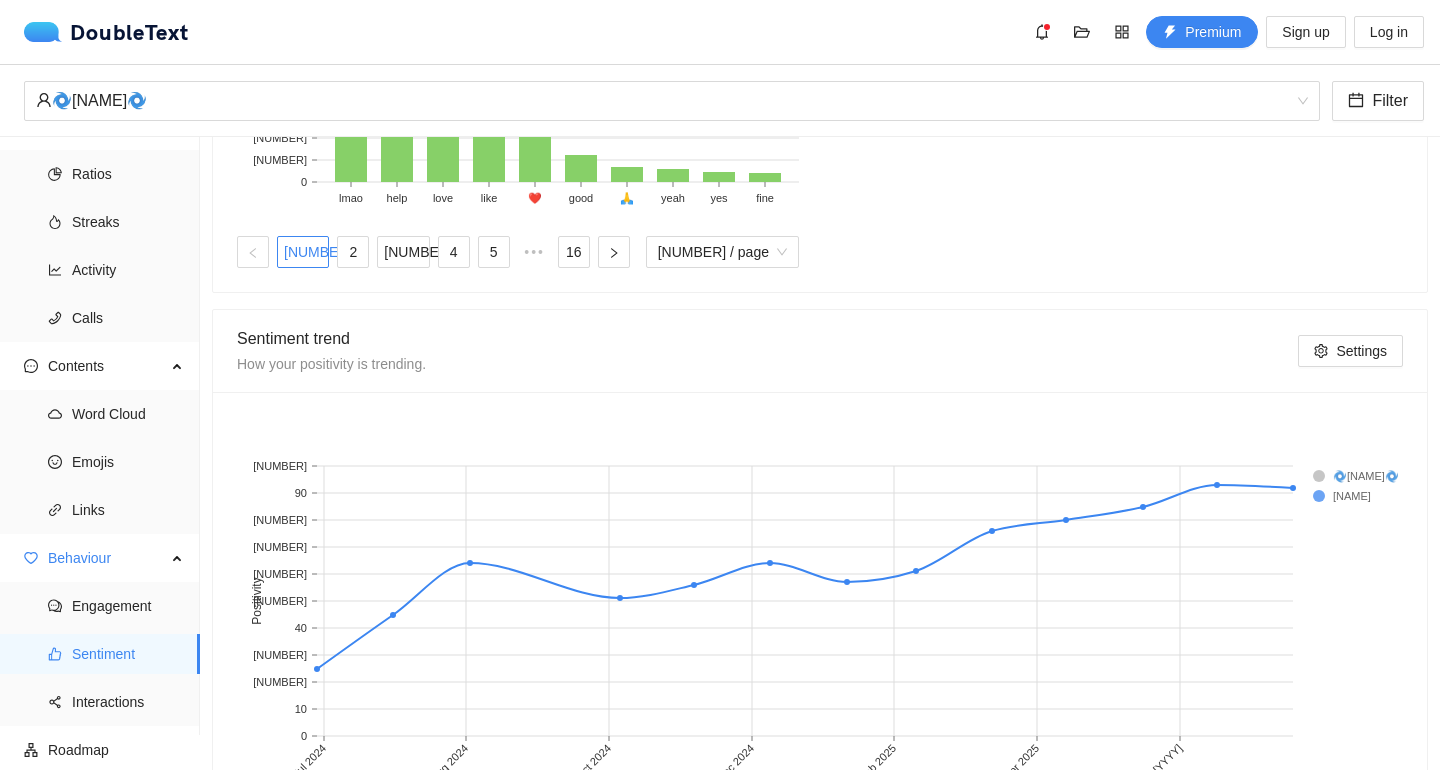 scroll, scrollTop: 1016, scrollLeft: 0, axis: vertical 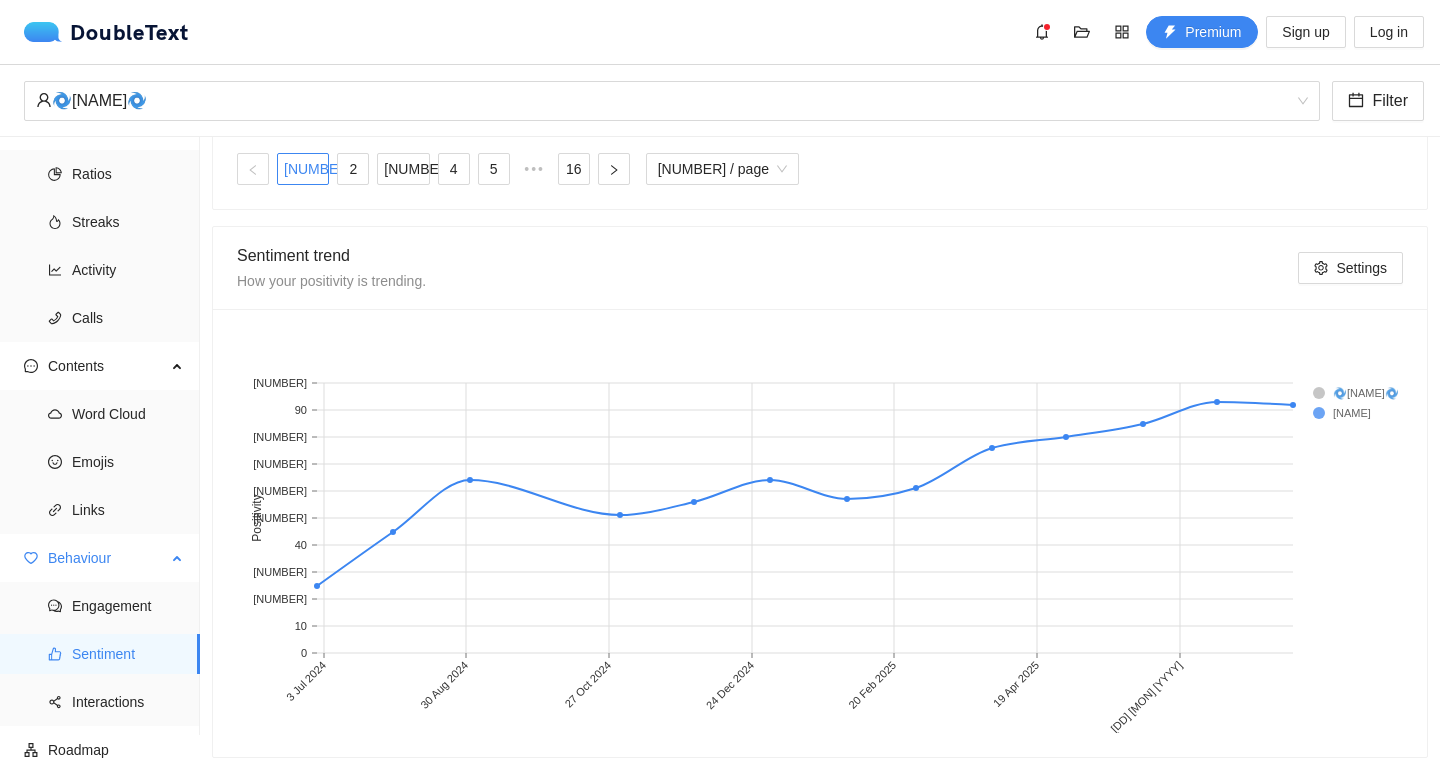 click on "Engagement Sentiment Interactions" at bounding box center [99, 654] 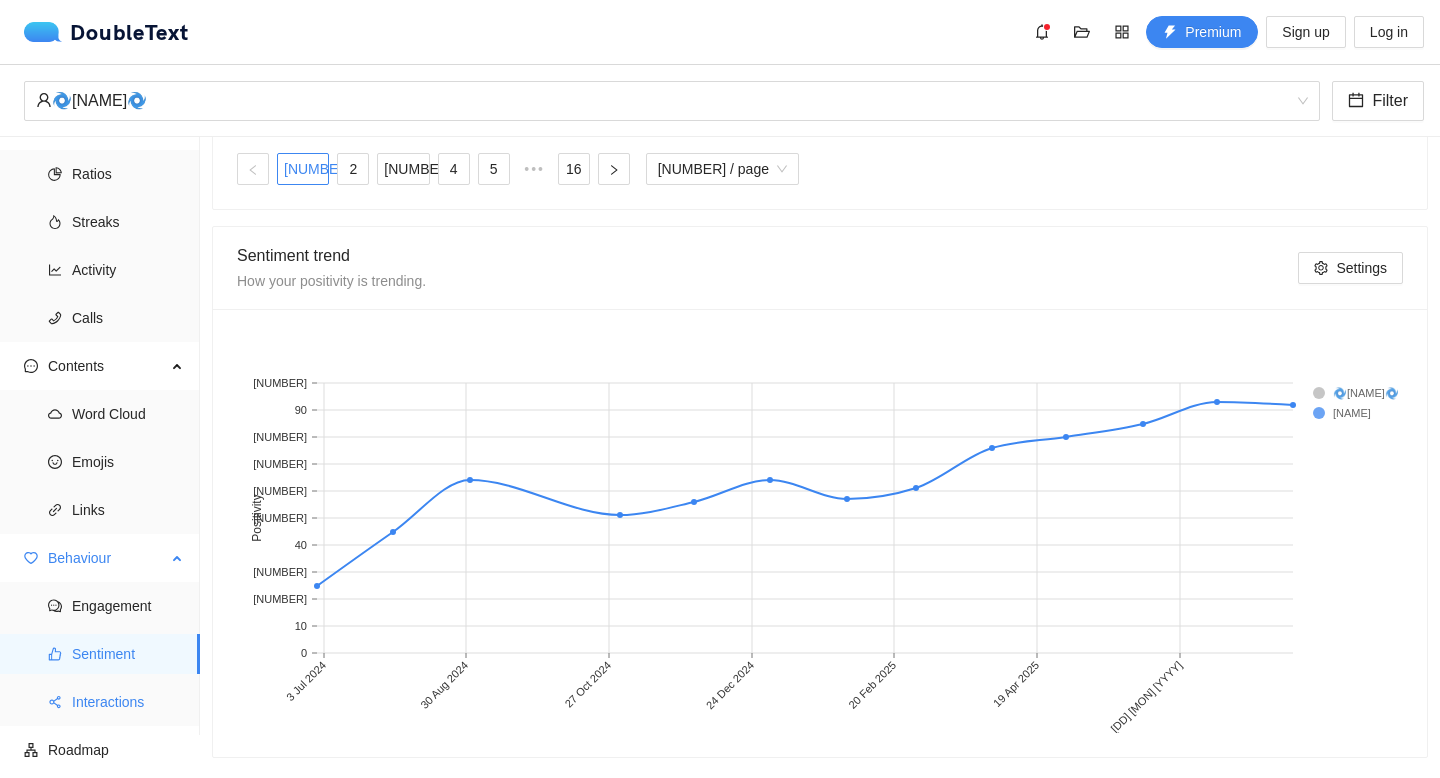 click on "Interactions" at bounding box center [128, 702] 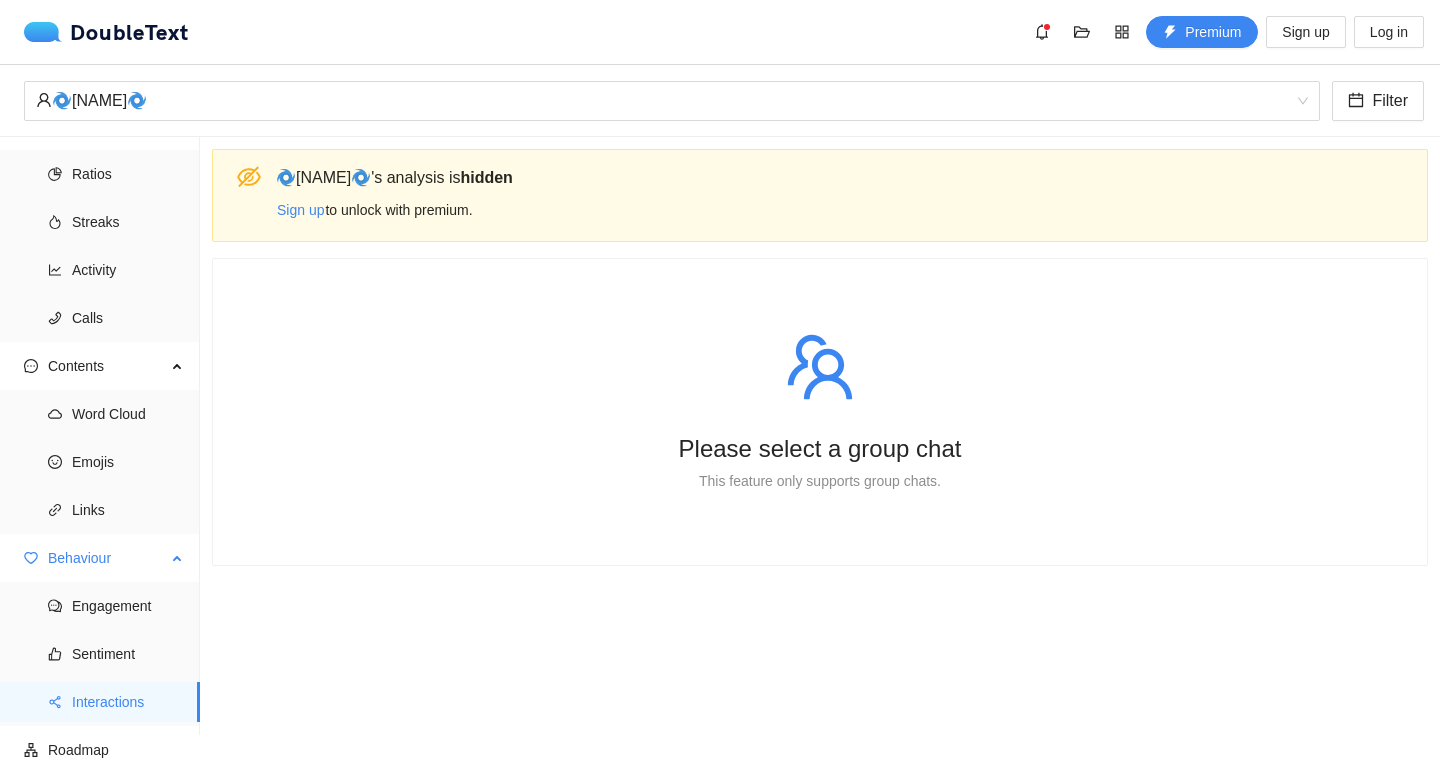 scroll, scrollTop: 0, scrollLeft: 0, axis: both 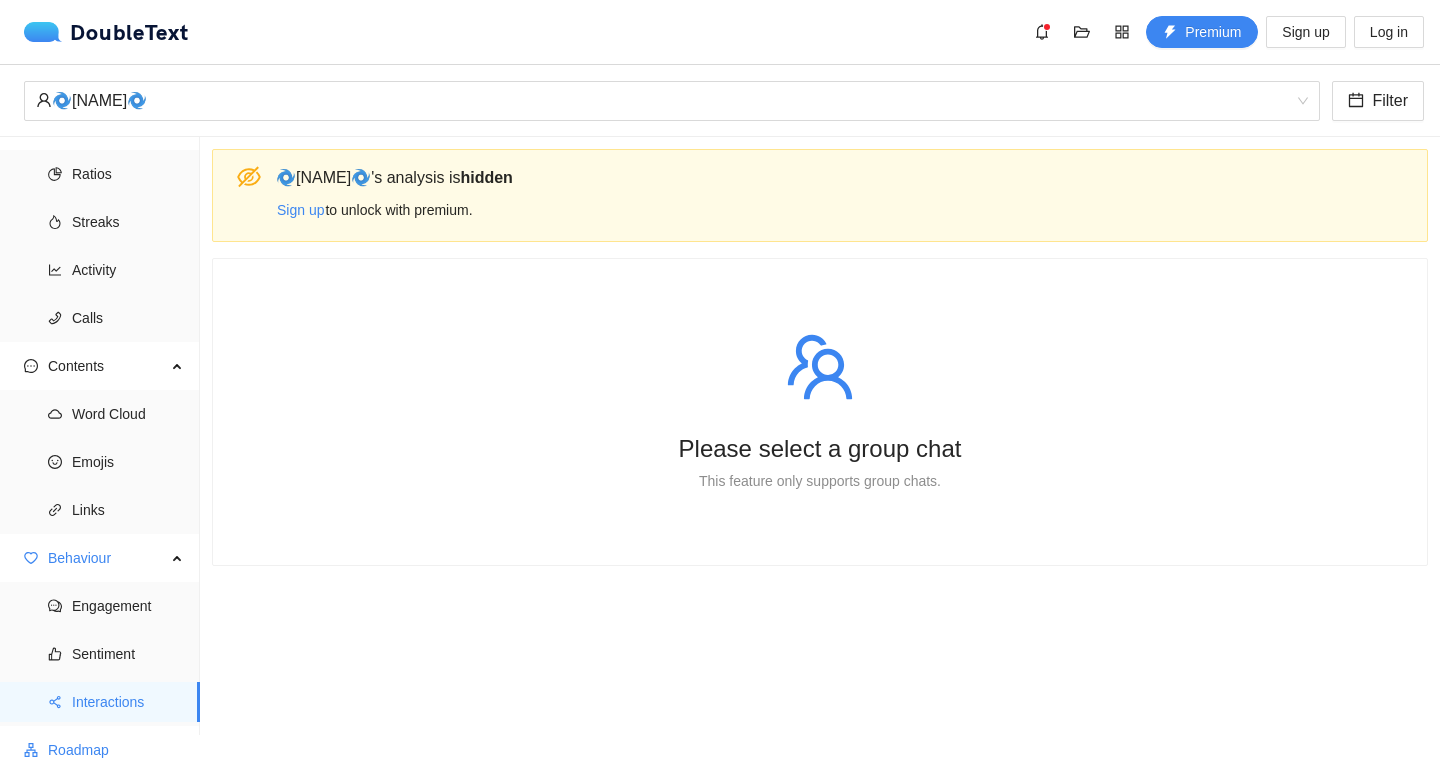 click on "Roadmap" at bounding box center (116, 750) 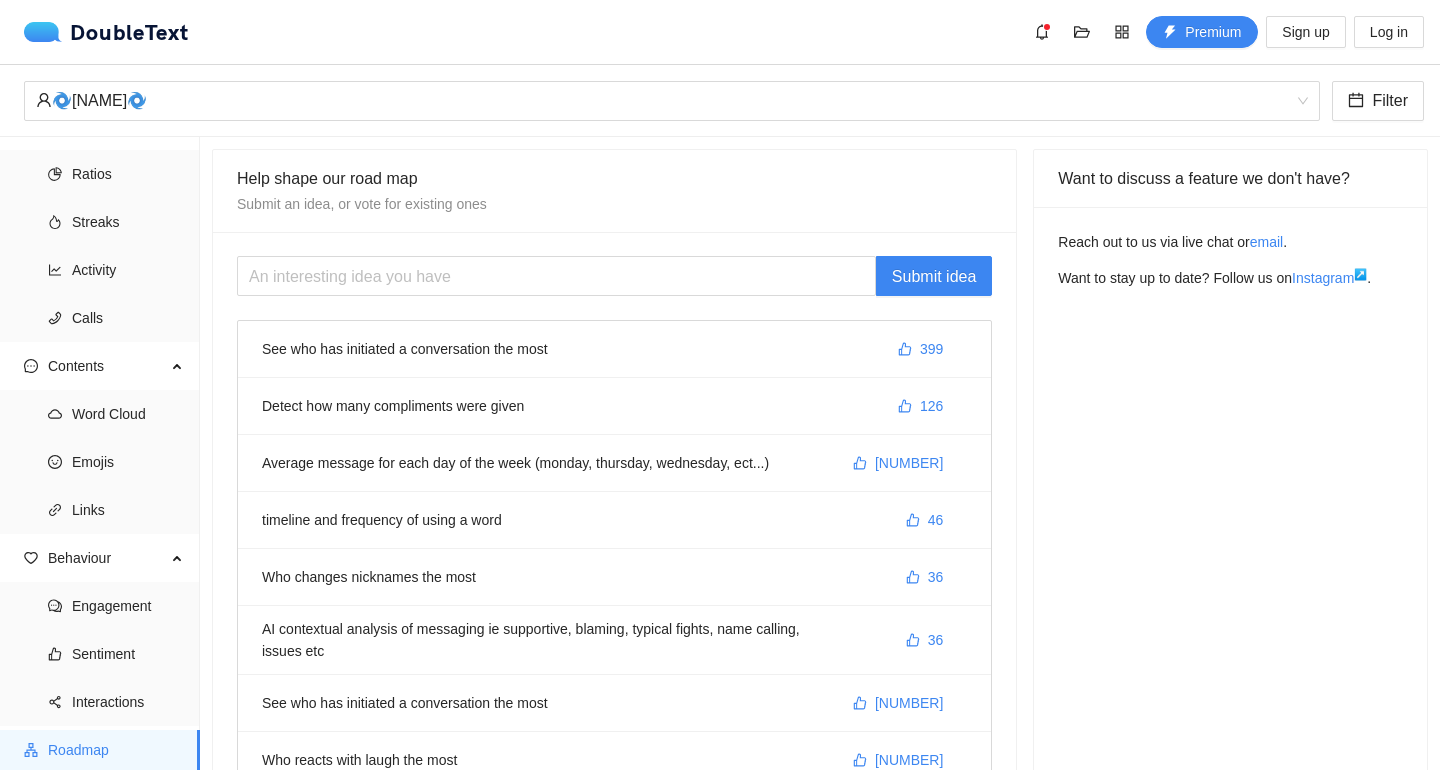 type 